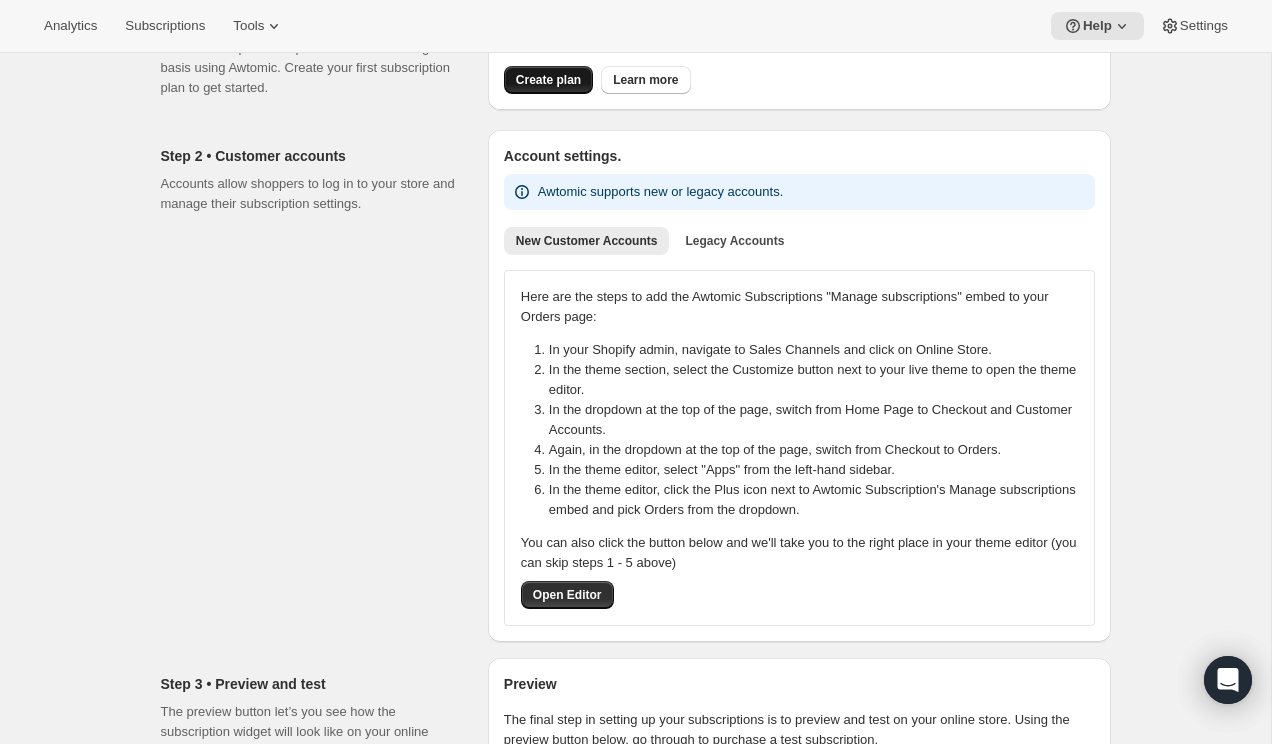 scroll, scrollTop: 105, scrollLeft: 0, axis: vertical 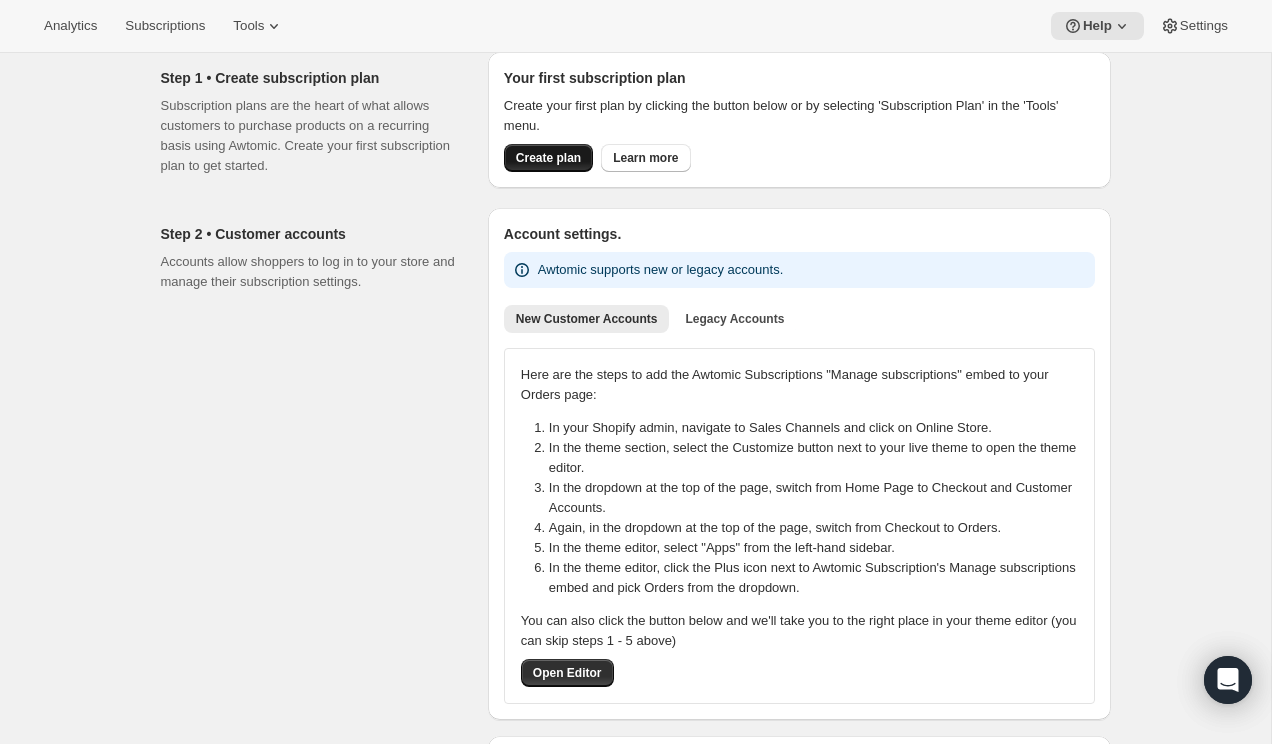 click on "Create plan" at bounding box center (548, 158) 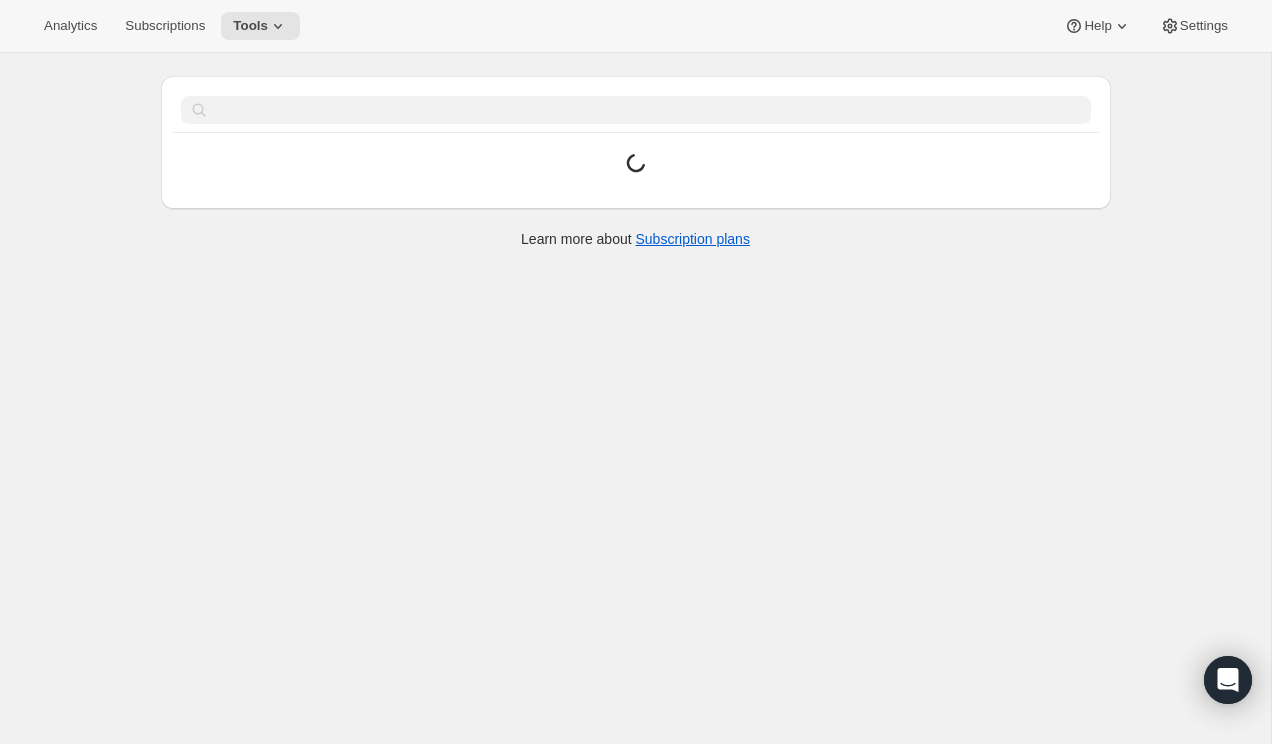 scroll, scrollTop: 0, scrollLeft: 0, axis: both 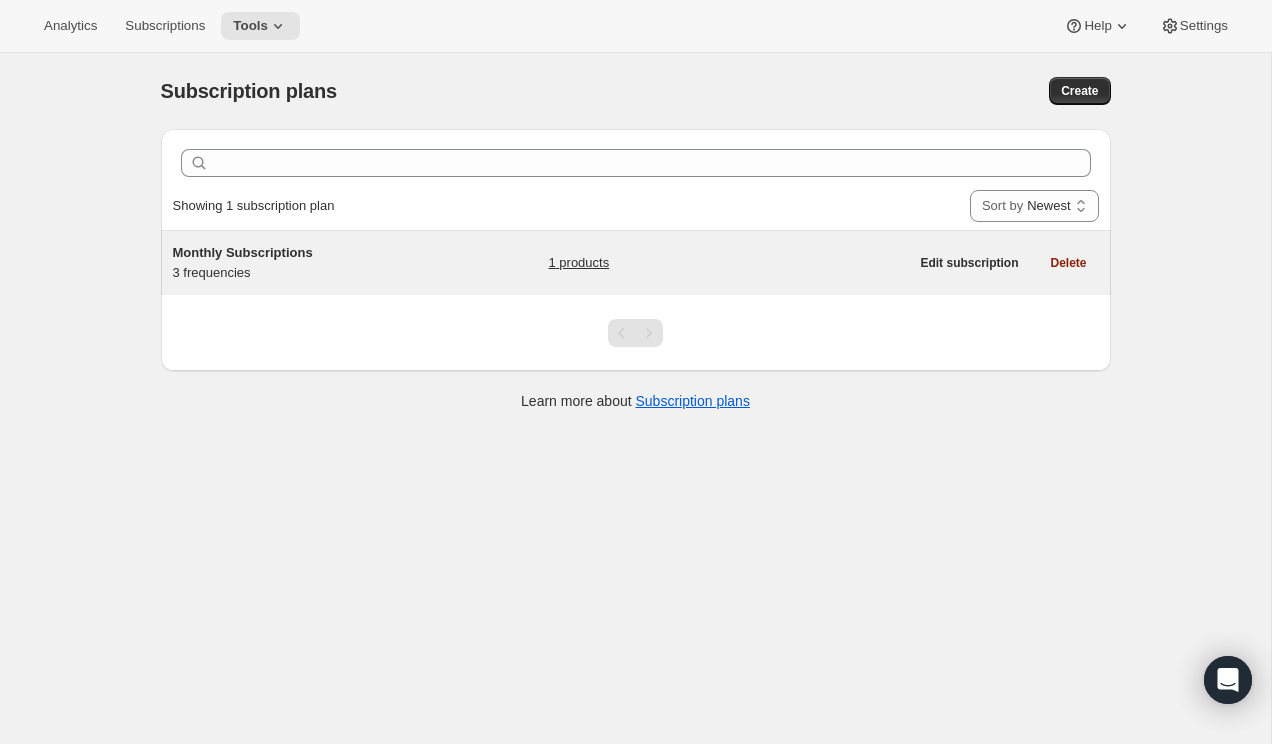 click on "Monthly Subscriptions  3 frequencies 1   products" at bounding box center [541, 263] 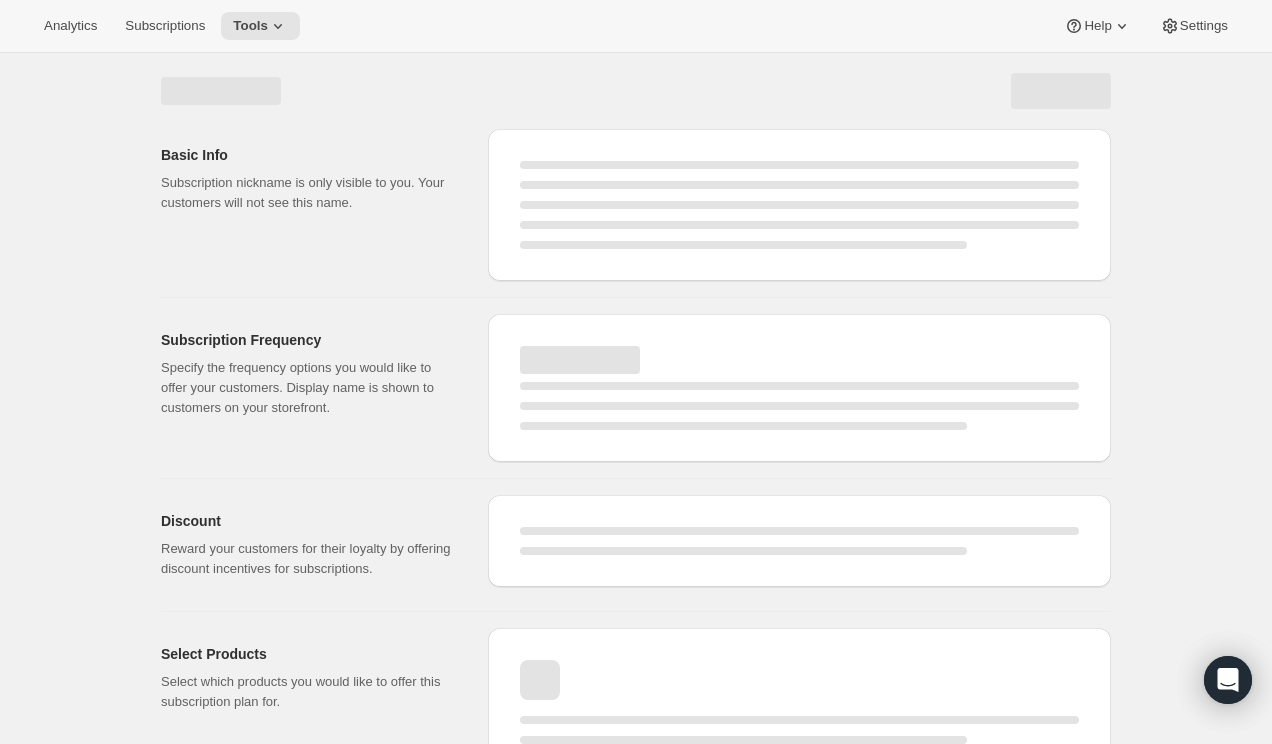select on "WEEK" 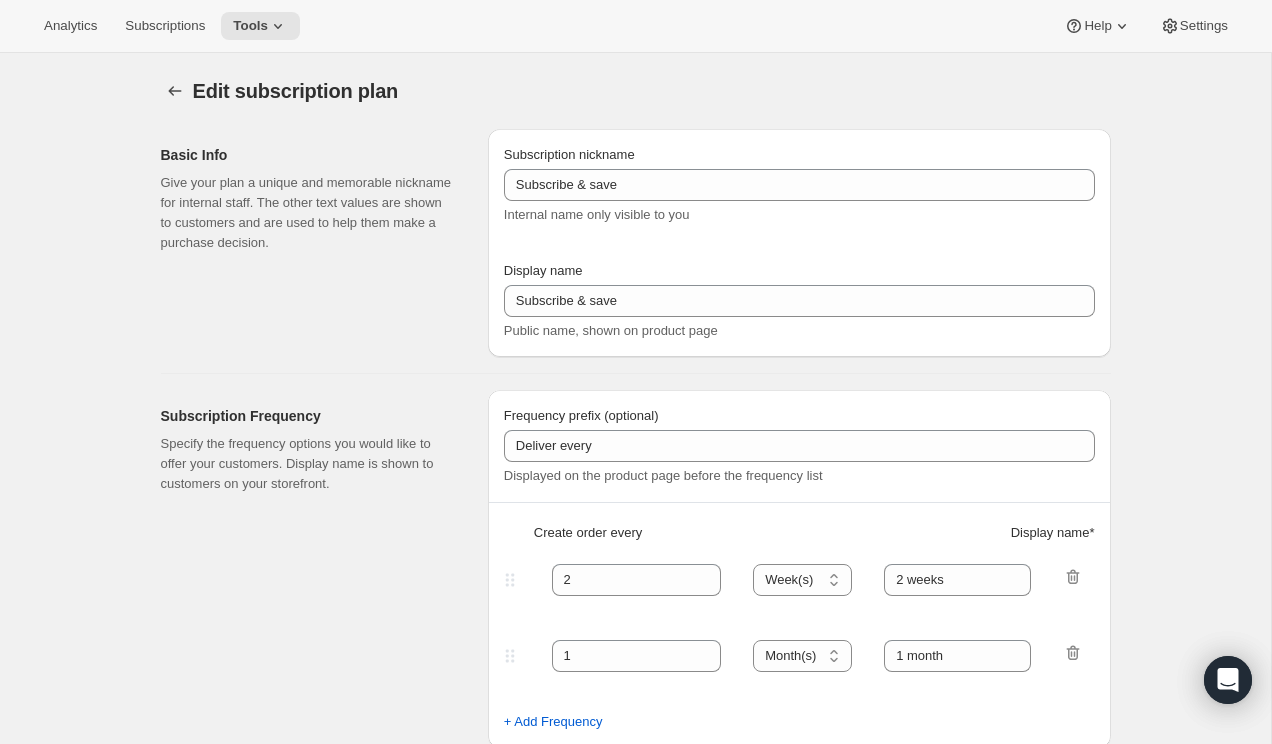 type on "Monthly Subscriptions" 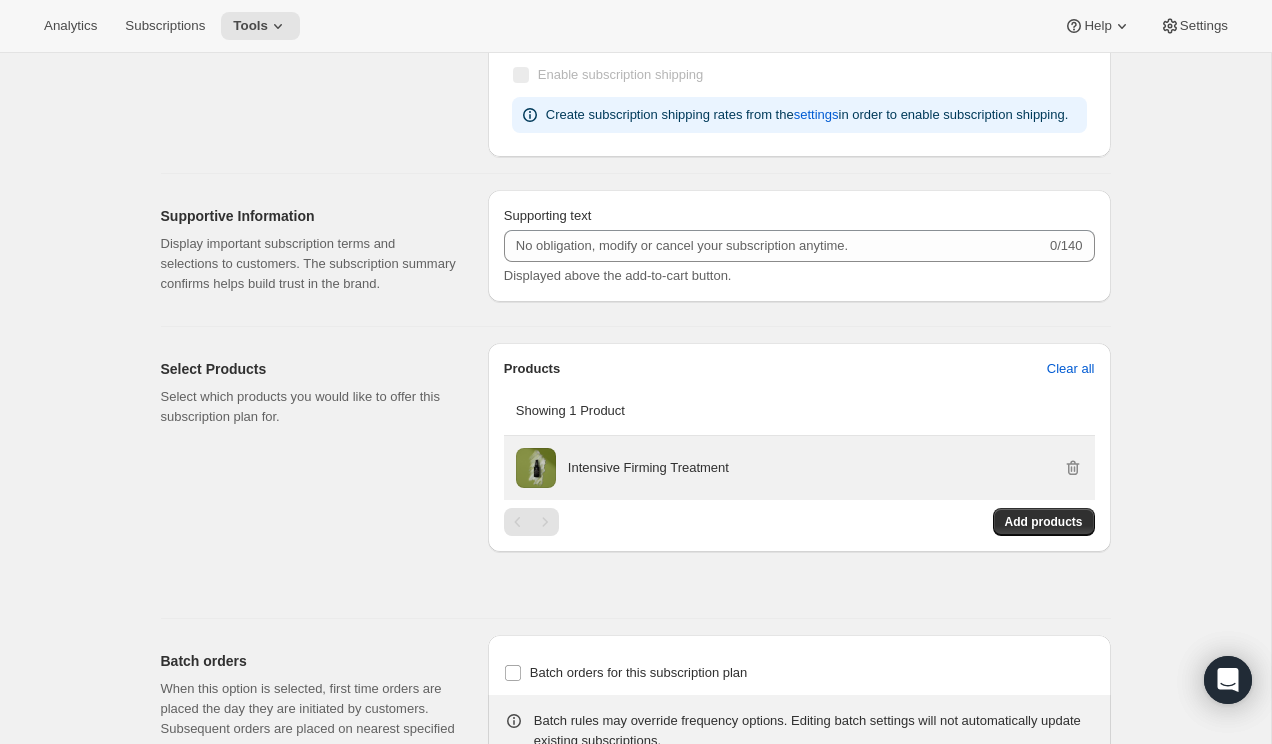 scroll, scrollTop: 1184, scrollLeft: 0, axis: vertical 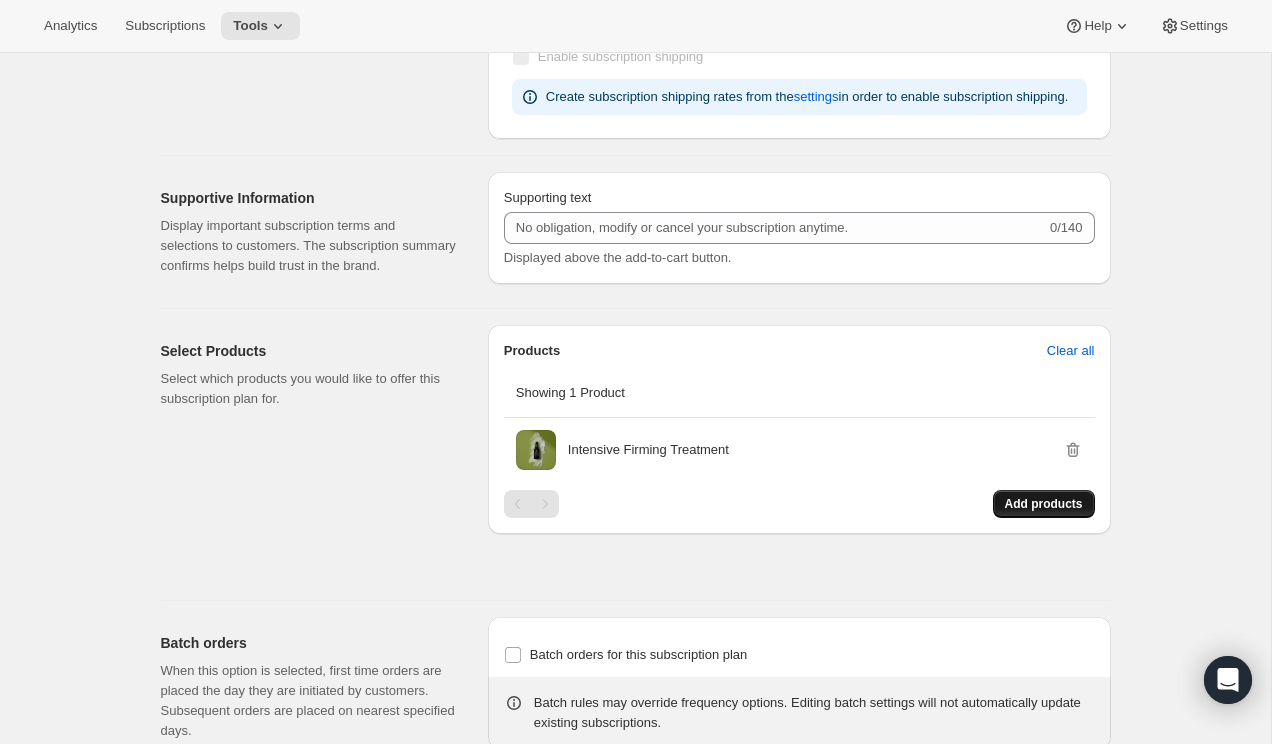 click on "Add products" at bounding box center (1044, 504) 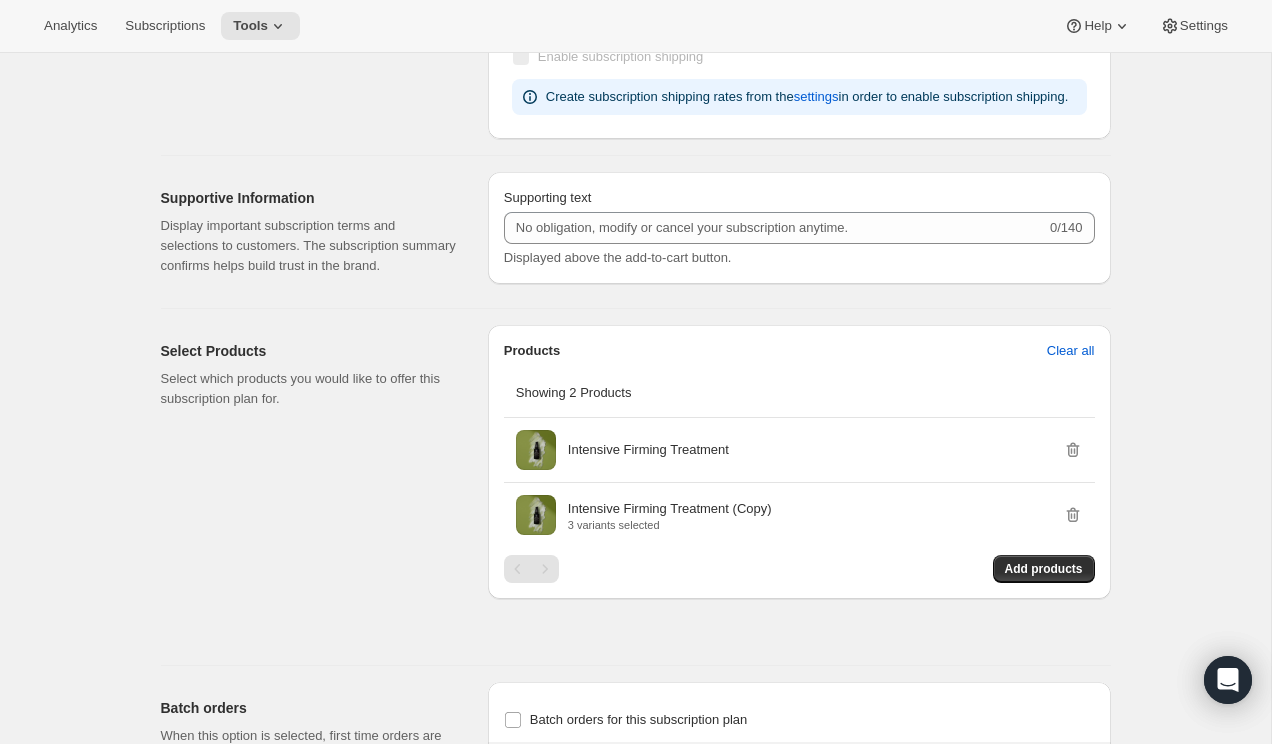 click on "Display important subscription terms and selections to customers. The subscription summary confirms helps build trust in the brand." at bounding box center [308, 246] 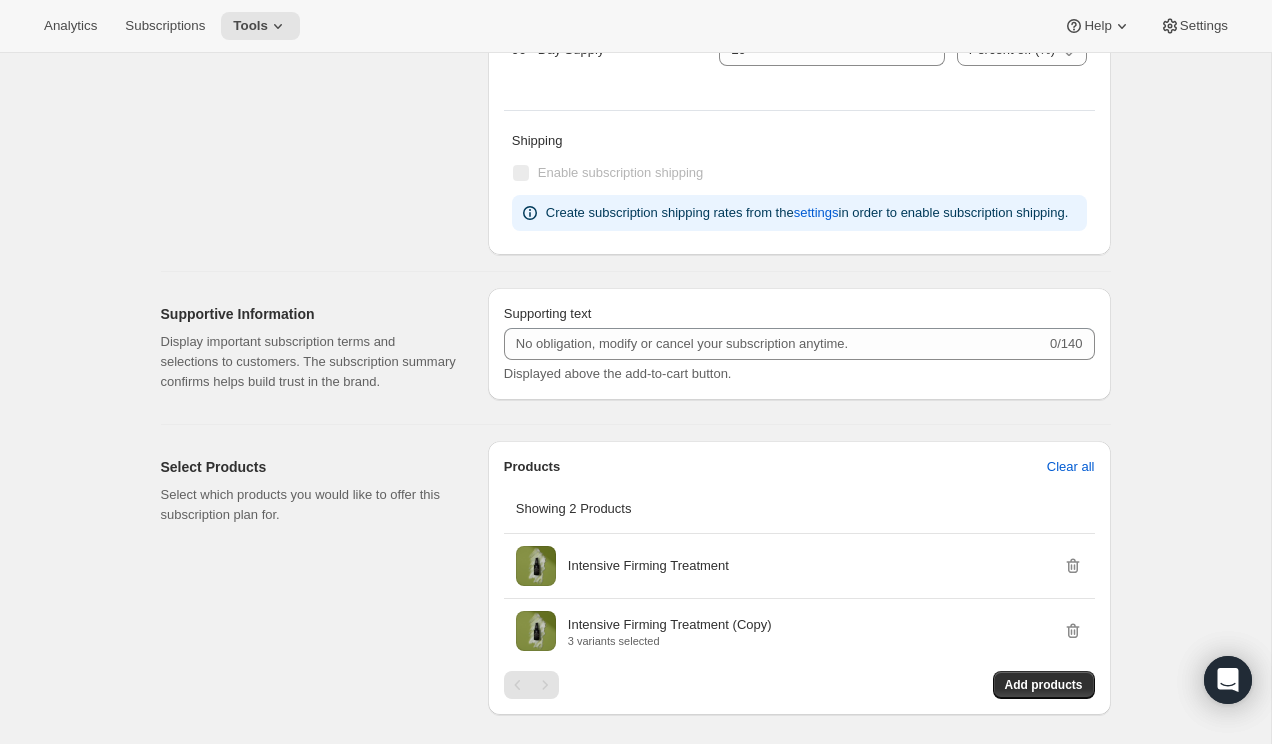 scroll, scrollTop: 1599, scrollLeft: 0, axis: vertical 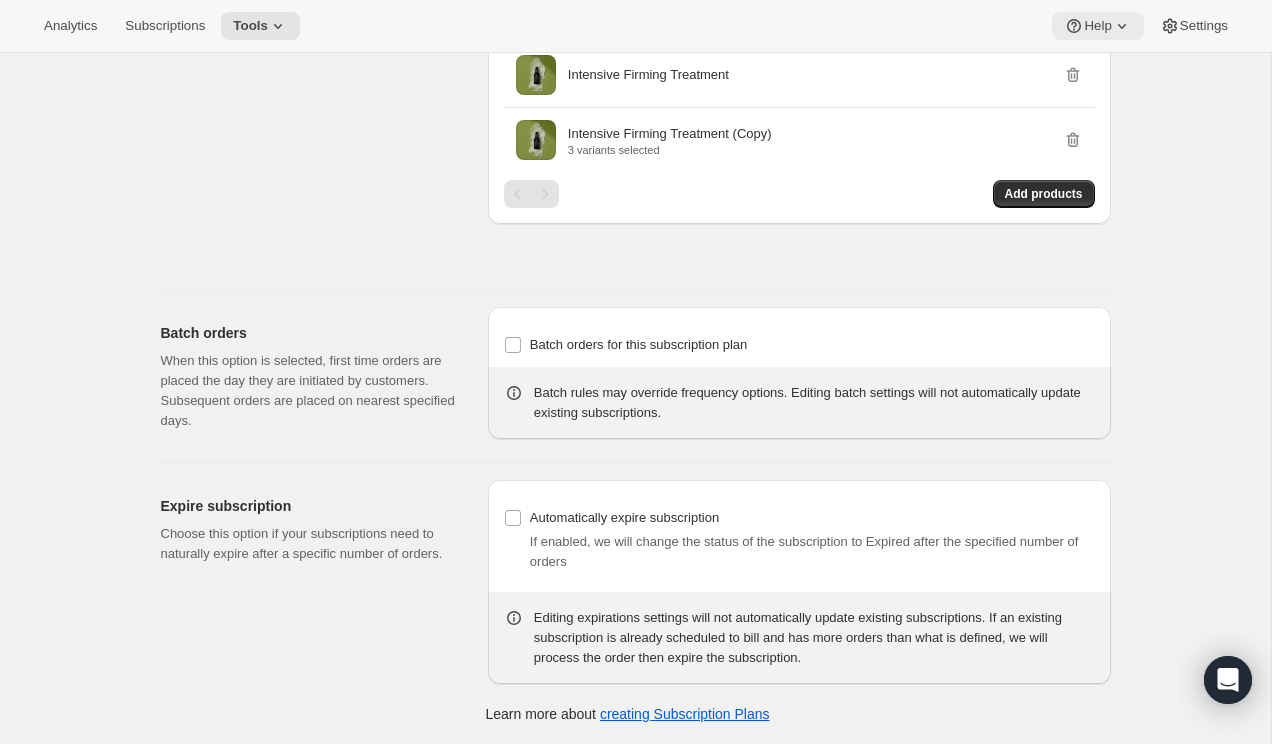 click on "Help" at bounding box center (1097, 26) 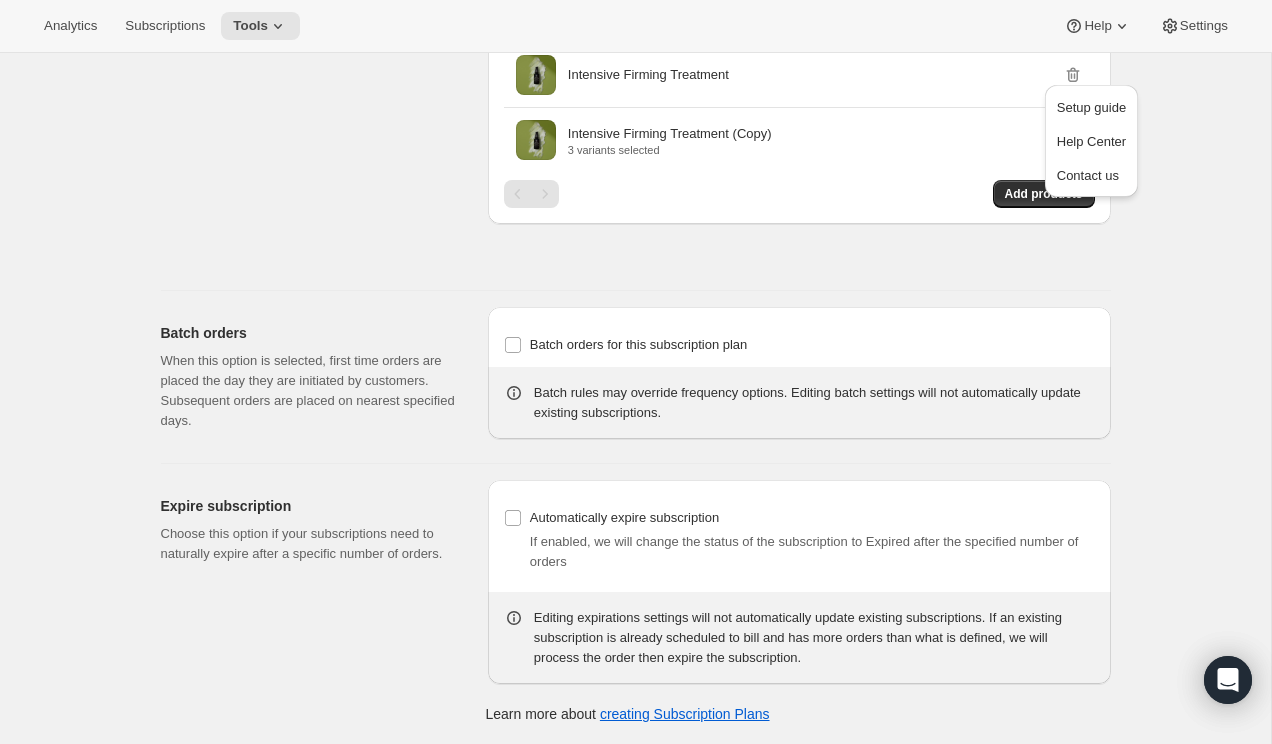 drag, startPoint x: 365, startPoint y: 603, endPoint x: 413, endPoint y: 589, distance: 50 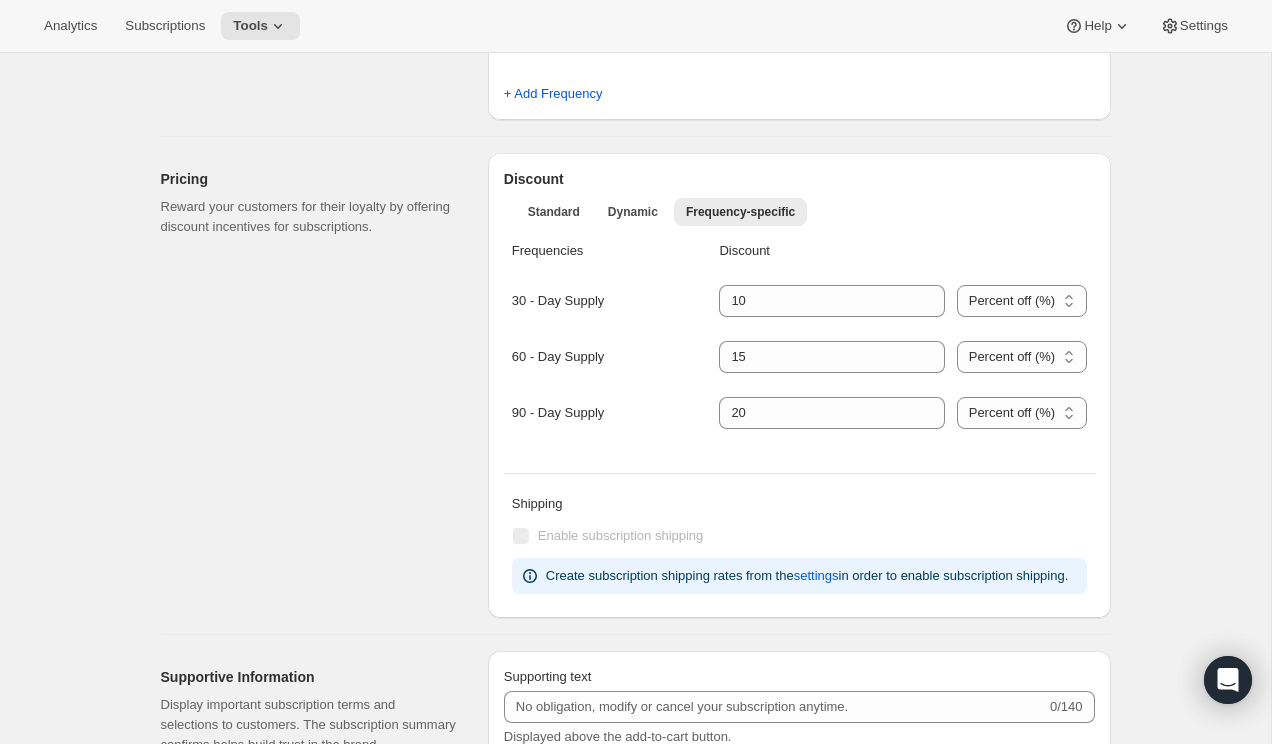 scroll, scrollTop: 397, scrollLeft: 0, axis: vertical 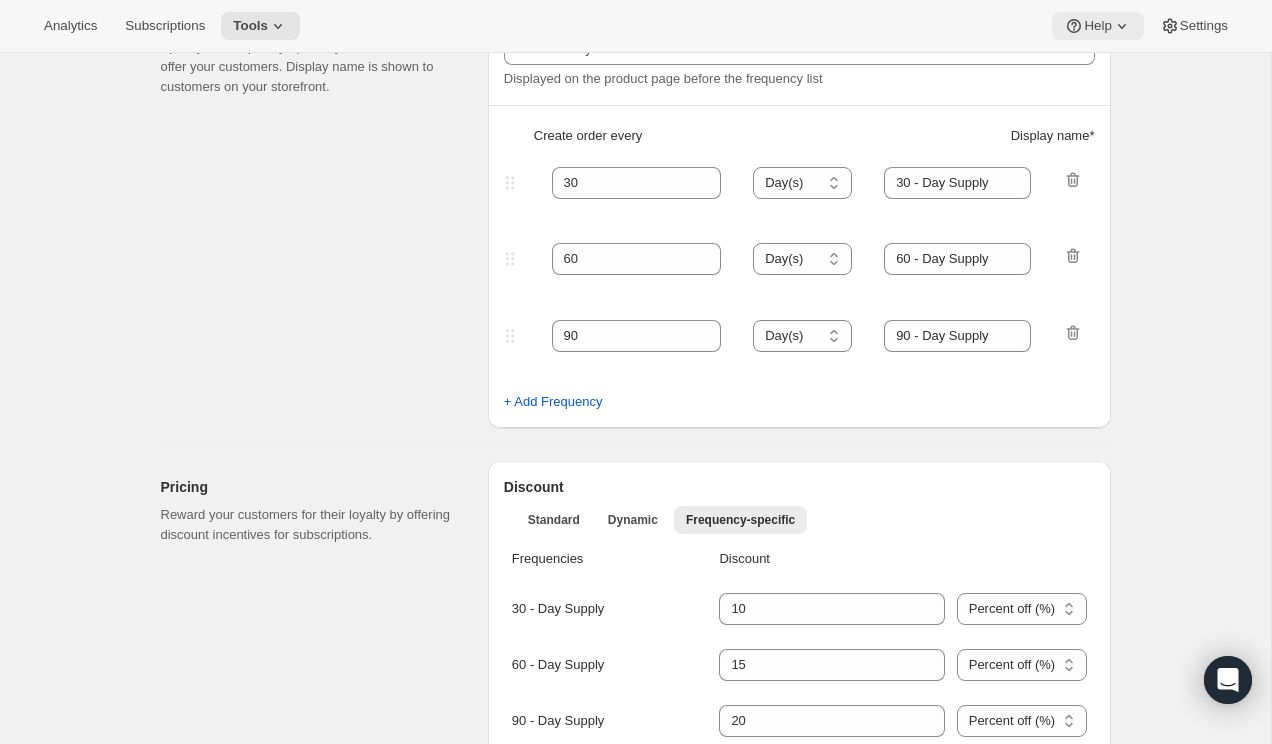 click on "Help" at bounding box center (1097, 26) 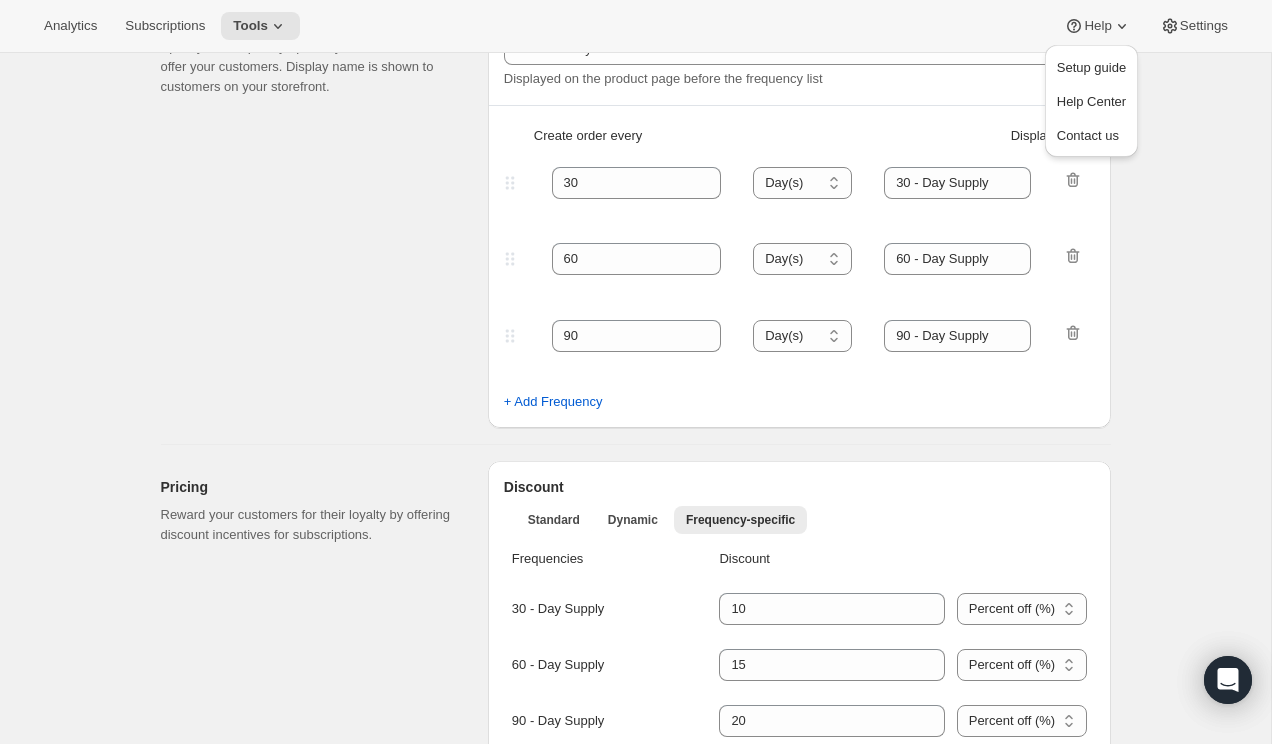 click on "Setup guide" at bounding box center (1091, 67) 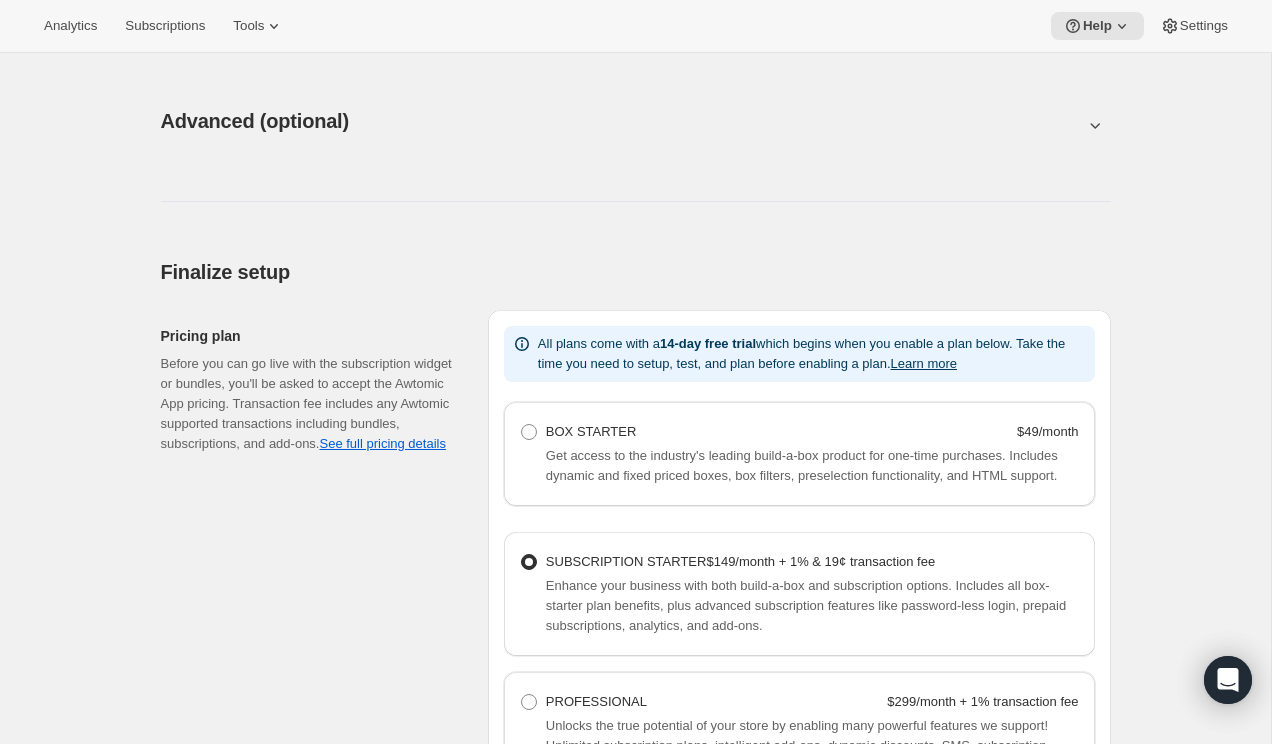 scroll, scrollTop: 1451, scrollLeft: 0, axis: vertical 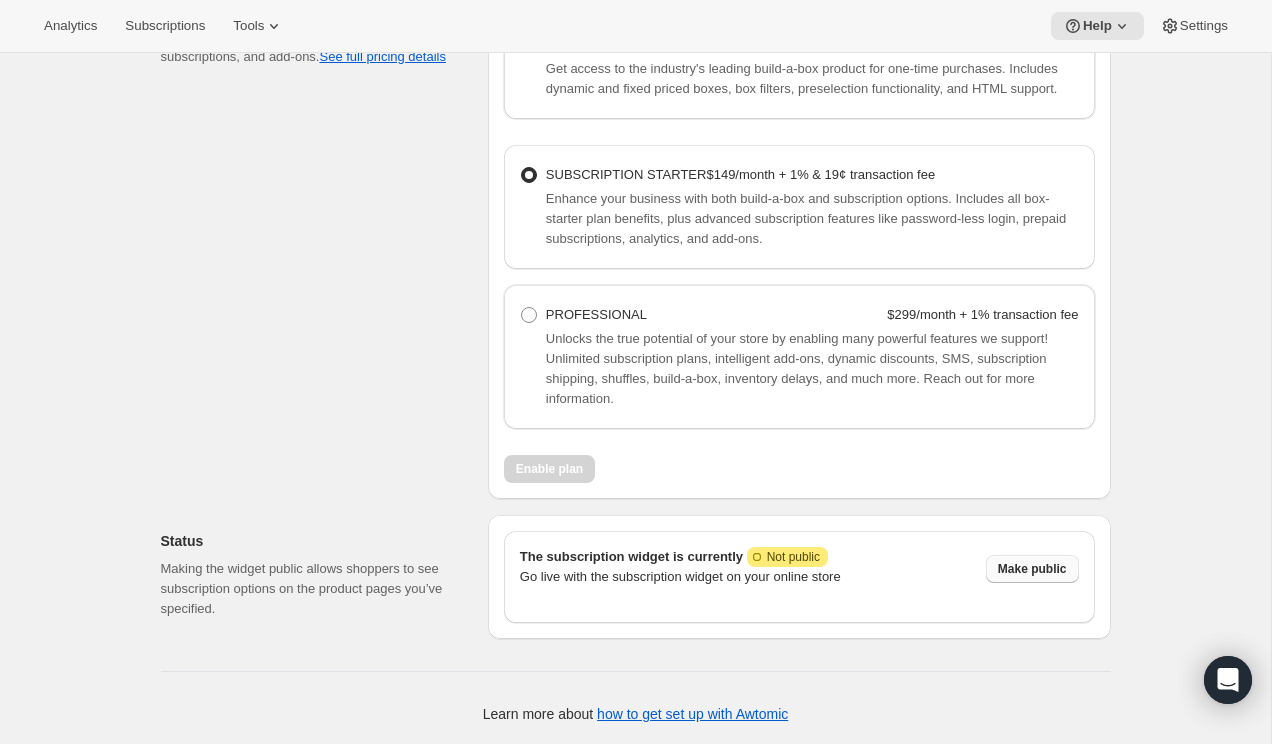 drag, startPoint x: 1050, startPoint y: 571, endPoint x: 1018, endPoint y: 572, distance: 32.01562 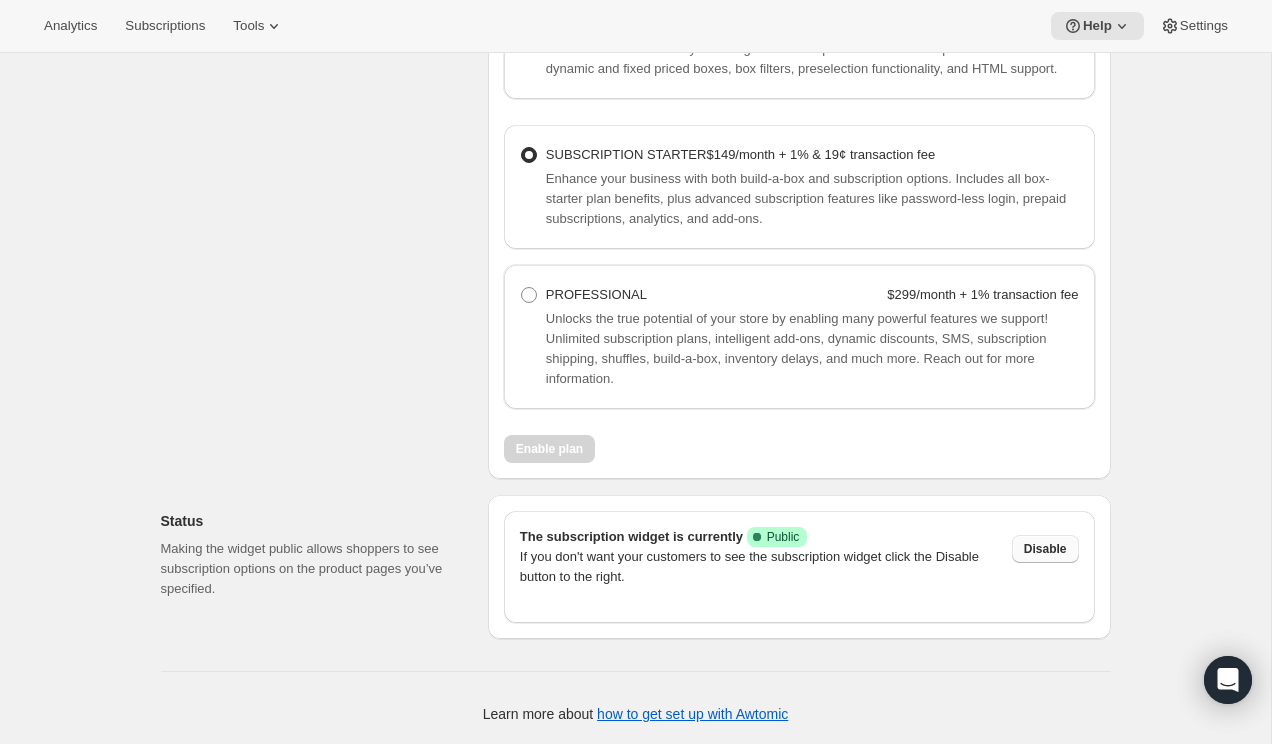 click on "Basic setup. This page is ready Basic setup Step 1 • Create subscription plan Subscription plans are the heart of what allows customers to purchase products on a recurring basis using Awtomic. Create your first subscription plan to get started. Your first subscription plan Create your first plan by clicking the button below or by selecting 'Subscription Plan' in the 'Tools' menu. Create plan Learn more Step 2 • Customer accounts Accounts allow shoppers to log in to your store and manage their subscription settings. Account settings. Awtomic supports new or legacy accounts. New Customer Accounts Legacy Accounts More views New Customer Accounts Legacy Accounts More views Here are the steps to add the Awtomic Subscriptions "Manage subscriptions" embed to your Orders page: In your Shopify admin, navigate to Sales Channels and click on Online Store. In the theme section, select the Customize button next to your live theme to open the theme editor. In the theme editor, select "Apps" from the left-hand sidebar." at bounding box center [635, -319] 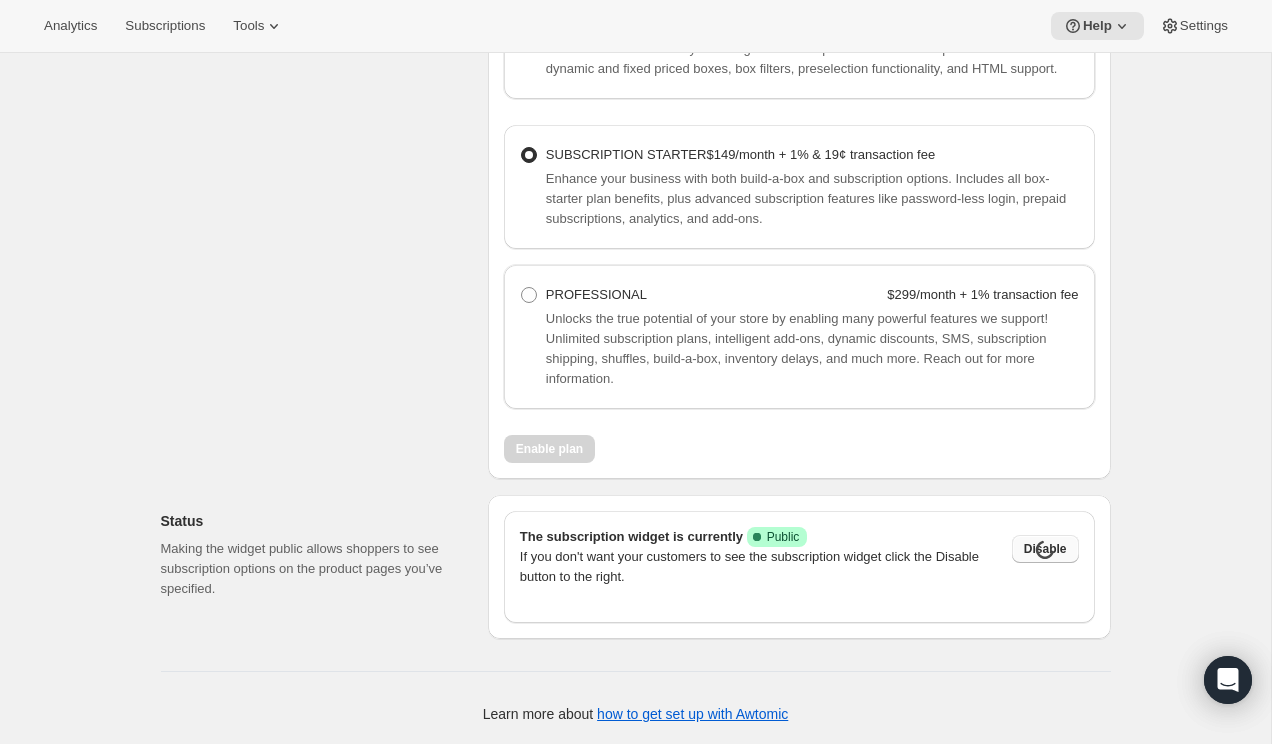 click on "Basic setup. This page is ready Basic setup Step 1 • Create subscription plan Subscription plans are the heart of what allows customers to purchase products on a recurring basis using Awtomic. Create your first subscription plan to get started. Your first subscription plan Create your first plan by clicking the button below or by selecting 'Subscription Plan' in the 'Tools' menu. Create plan Learn more Step 2 • Customer accounts Accounts allow shoppers to log in to your store and manage their subscription settings. Account settings. Awtomic supports new or legacy accounts. New Customer Accounts Legacy Accounts More views New Customer Accounts Legacy Accounts More views Here are the steps to add the Awtomic Subscriptions "Manage subscriptions" embed to your Orders page: In your Shopify admin, navigate to Sales Channels and click on Online Store. In the theme section, select the Customize button next to your live theme to open the theme editor. In the theme editor, select "Apps" from the left-hand sidebar." at bounding box center [635, -319] 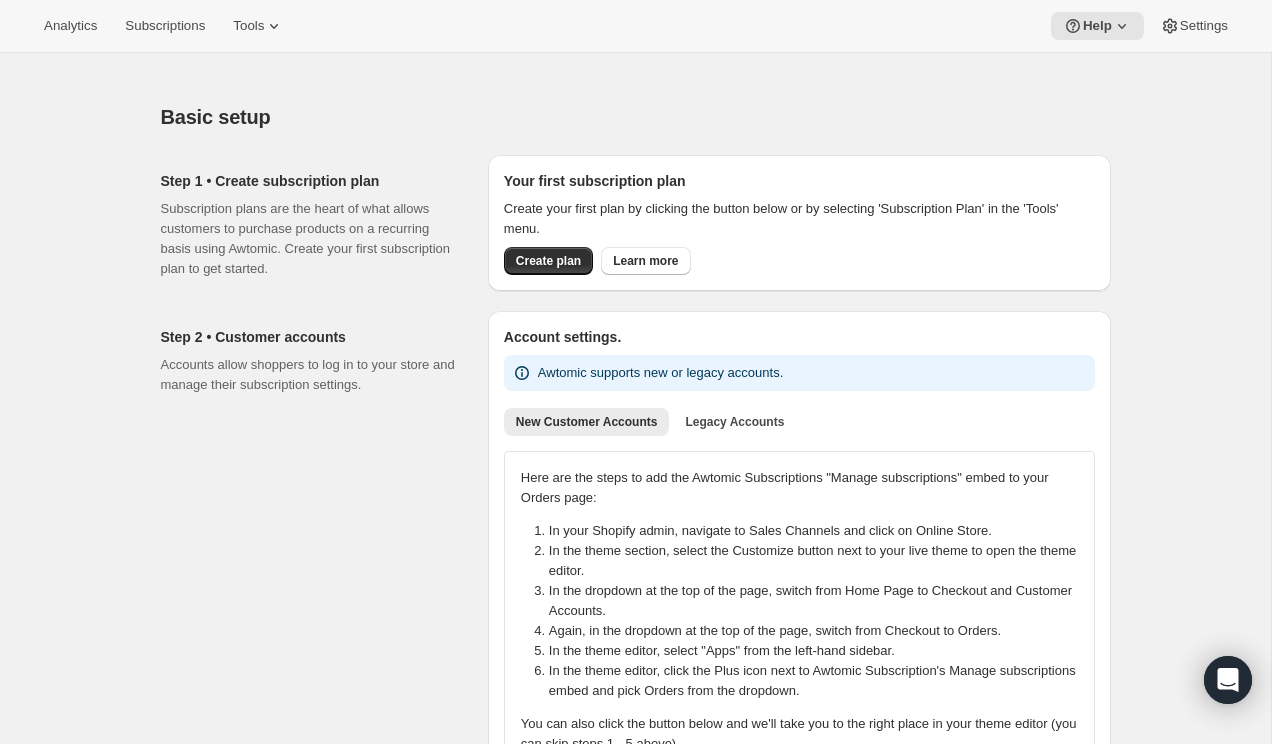 scroll, scrollTop: 3, scrollLeft: 0, axis: vertical 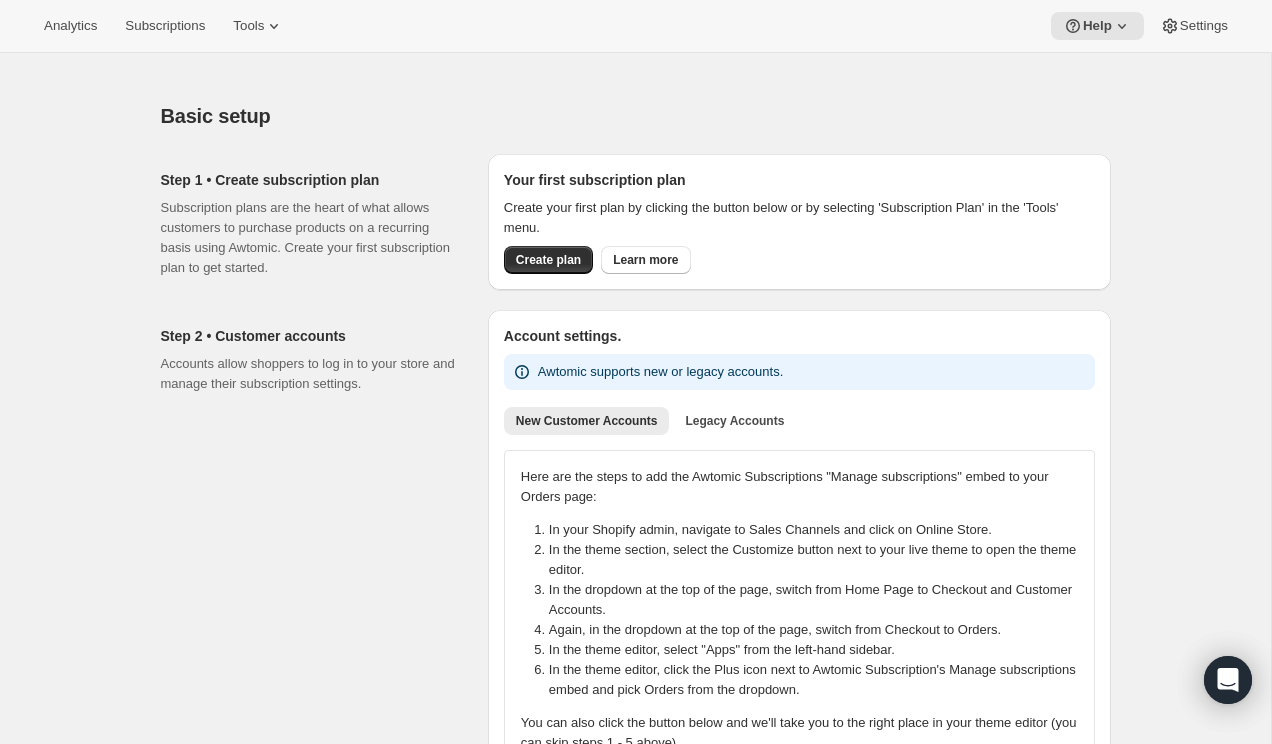 click on "Basic setup. This page is ready Basic setup Step 1 • Create subscription plan Subscription plans are the heart of what allows customers to purchase products on a recurring basis using Awtomic. Create your first subscription plan to get started. Your first subscription plan Create your first plan by clicking the button below or by selecting 'Subscription Plan' in the 'Tools' menu. Create plan Learn more Step 2 • Customer accounts Accounts allow shoppers to log in to your store and manage their subscription settings. Account settings. Awtomic supports new or legacy accounts. New Customer Accounts Legacy Accounts More views New Customer Accounts Legacy Accounts More views Here are the steps to add the Awtomic Subscriptions "Manage subscriptions" embed to your Orders page: In your Shopify admin, navigate to Sales Channels and click on Online Store. In the theme section, select the Customize button next to your live theme to open the theme editor. In the theme editor, select "Apps" from the left-hand sidebar." at bounding box center (635, 1102) 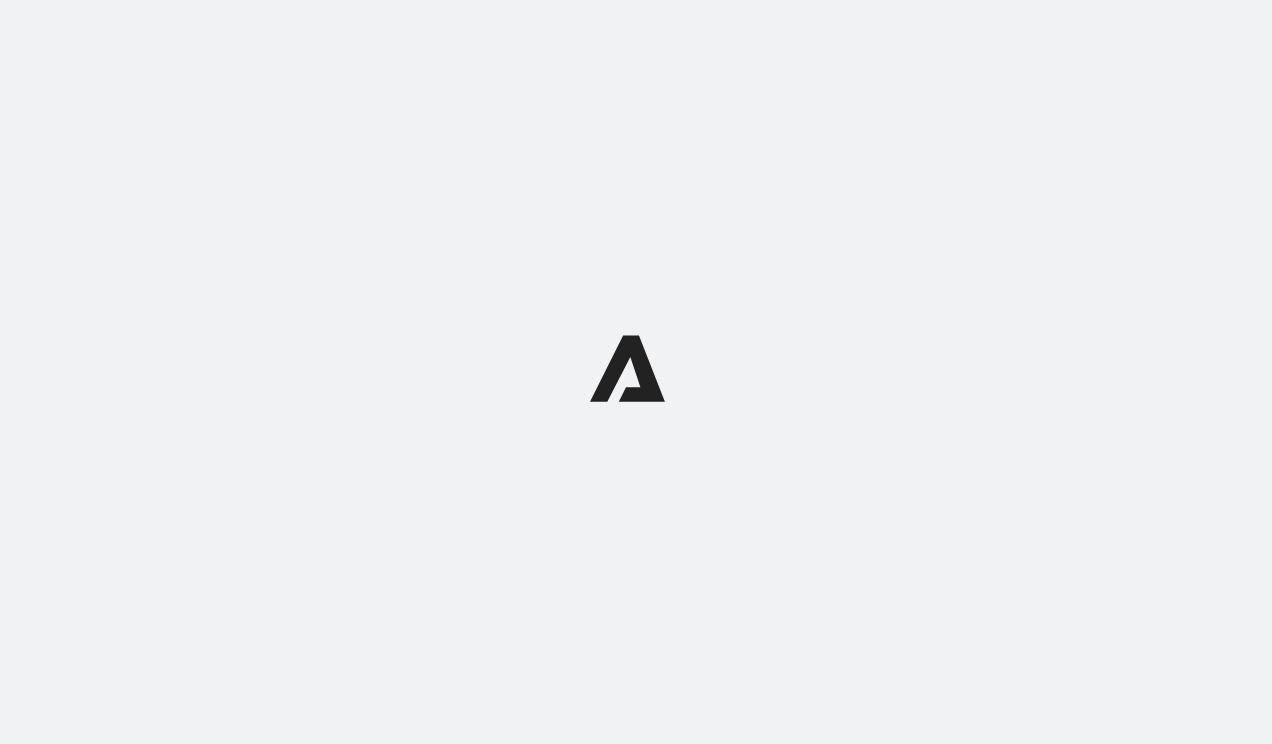 scroll, scrollTop: 0, scrollLeft: 0, axis: both 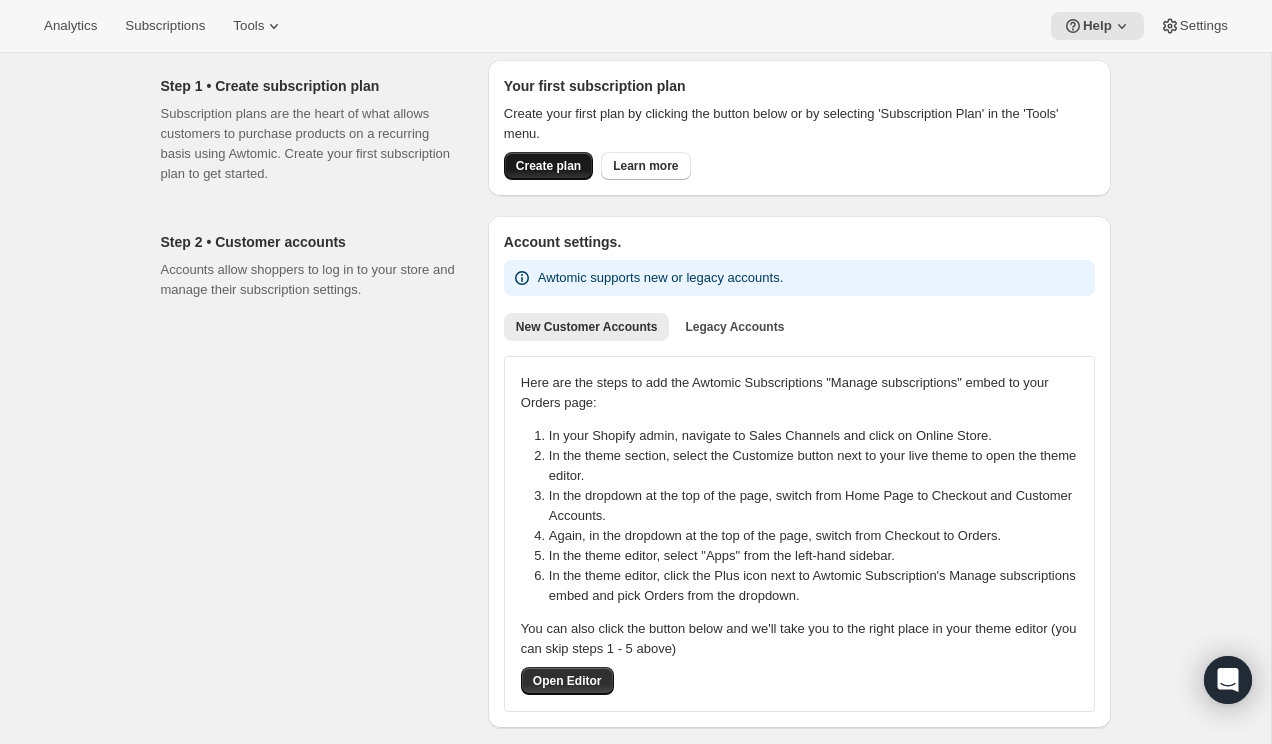 click on "Create plan" at bounding box center (548, 166) 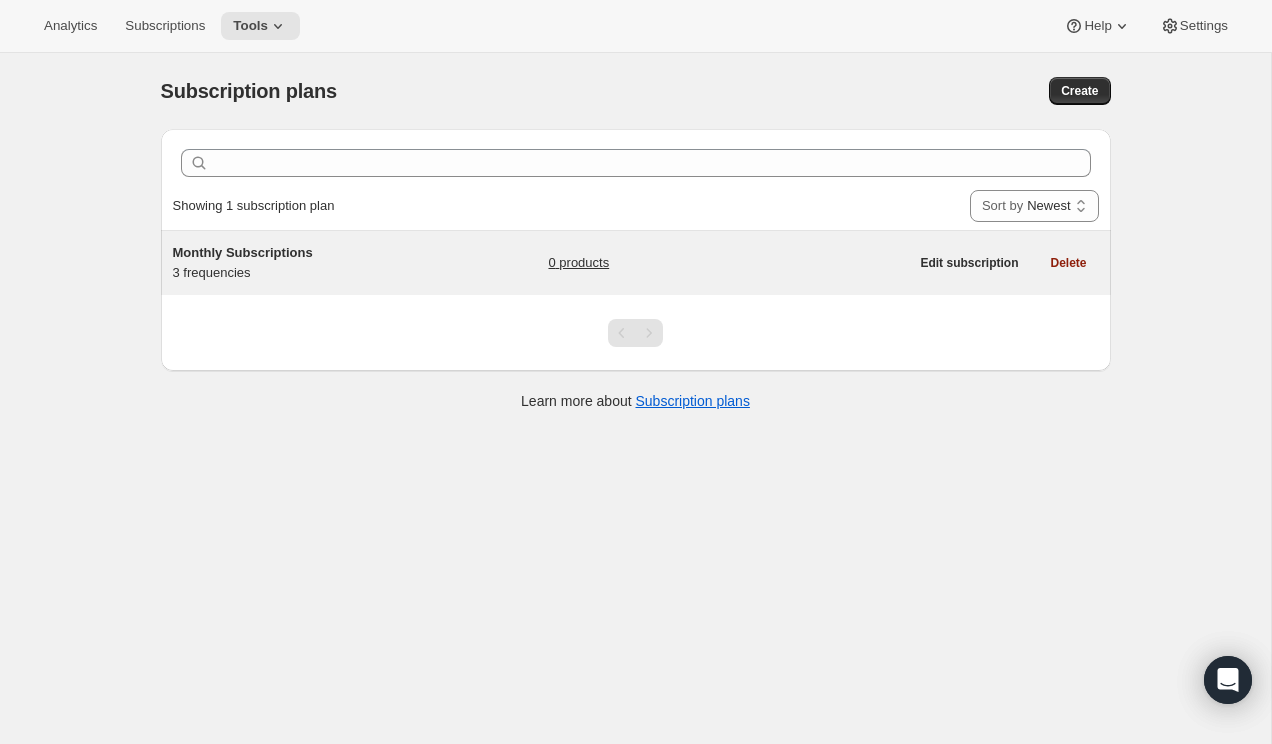 click on "Monthly Subscriptions  3 frequencies 0   products" at bounding box center (541, 263) 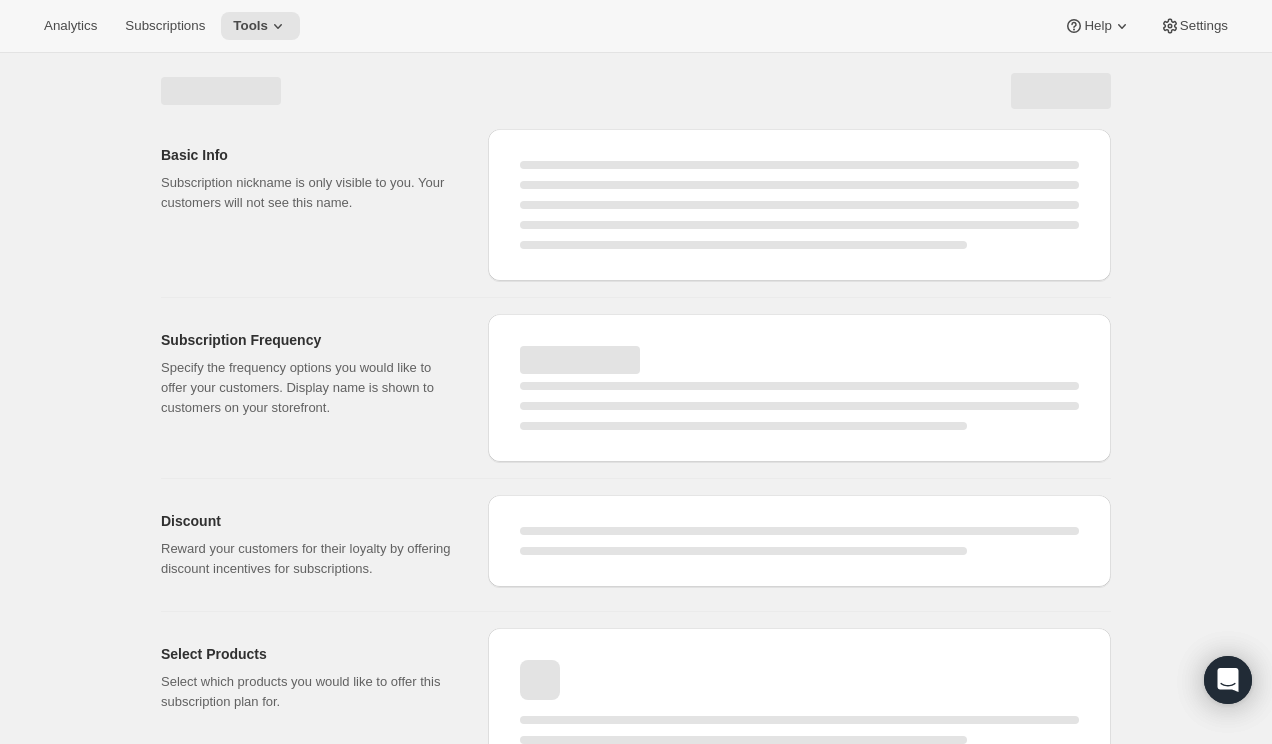 select on "WEEK" 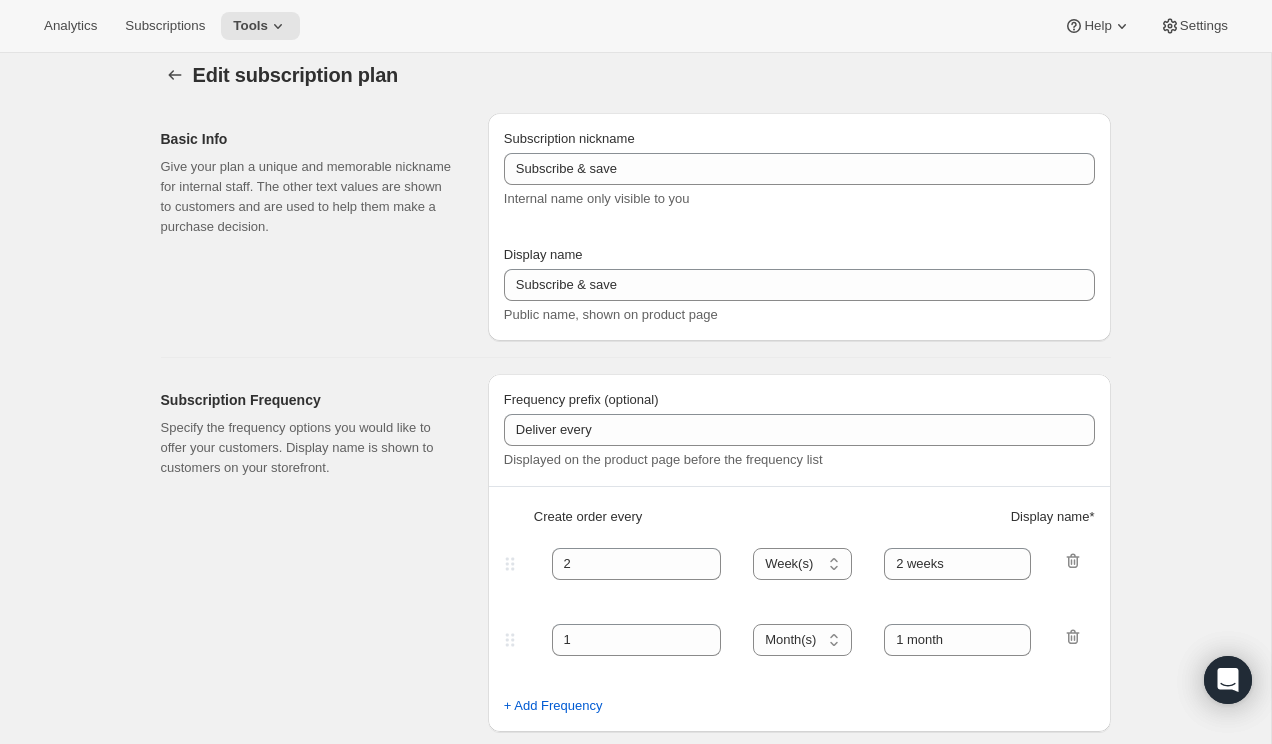 type on "Monthly Subscriptions" 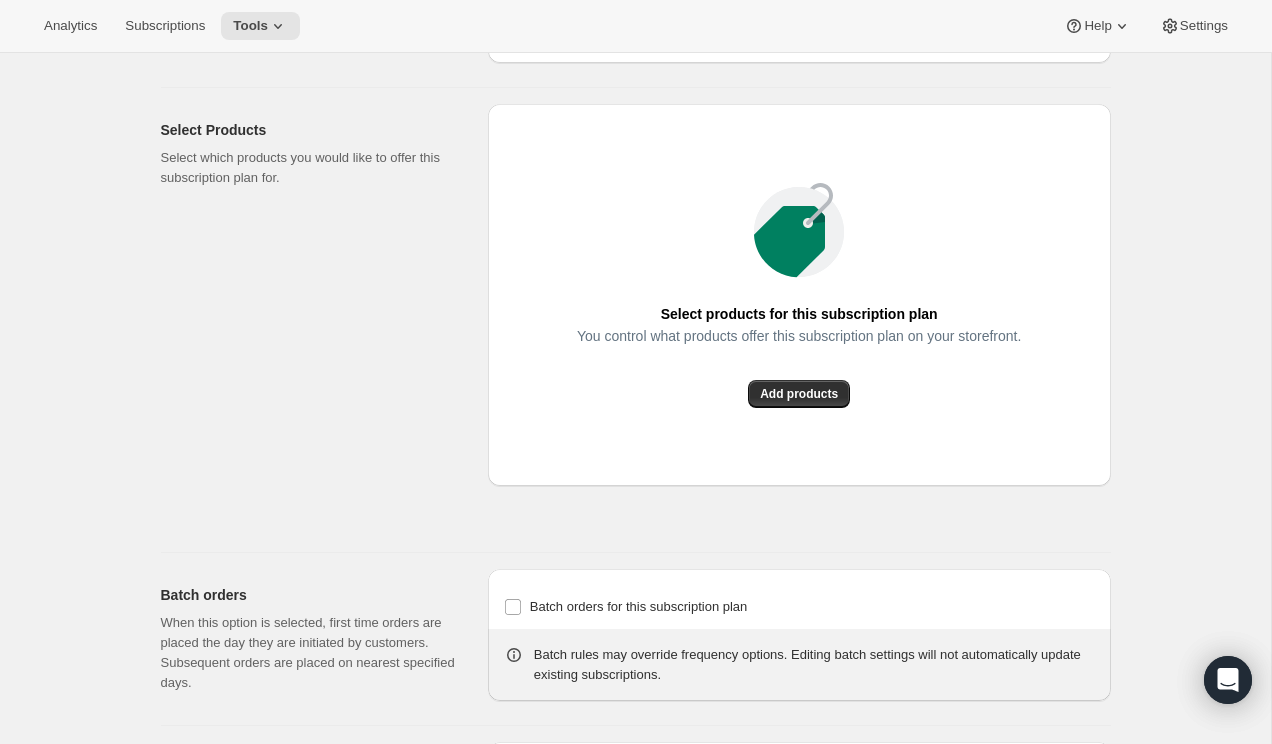scroll, scrollTop: 1479, scrollLeft: 0, axis: vertical 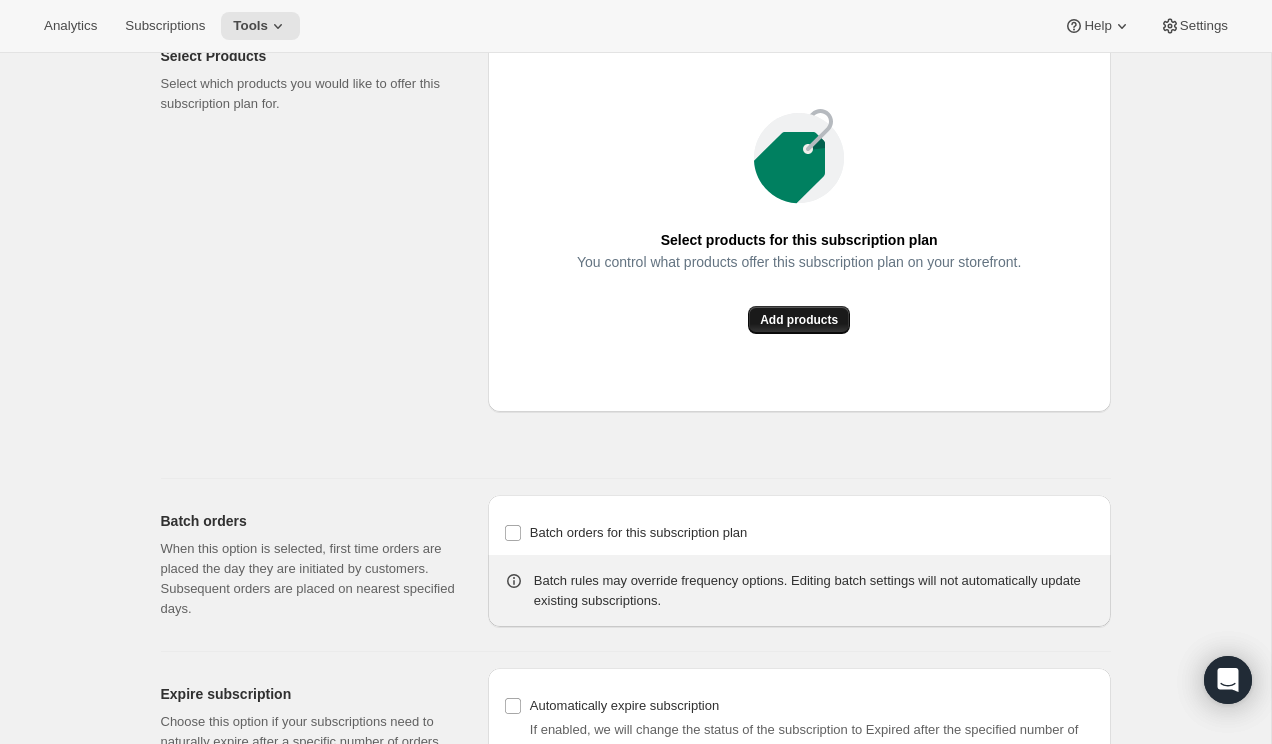click on "Add products" at bounding box center [799, 320] 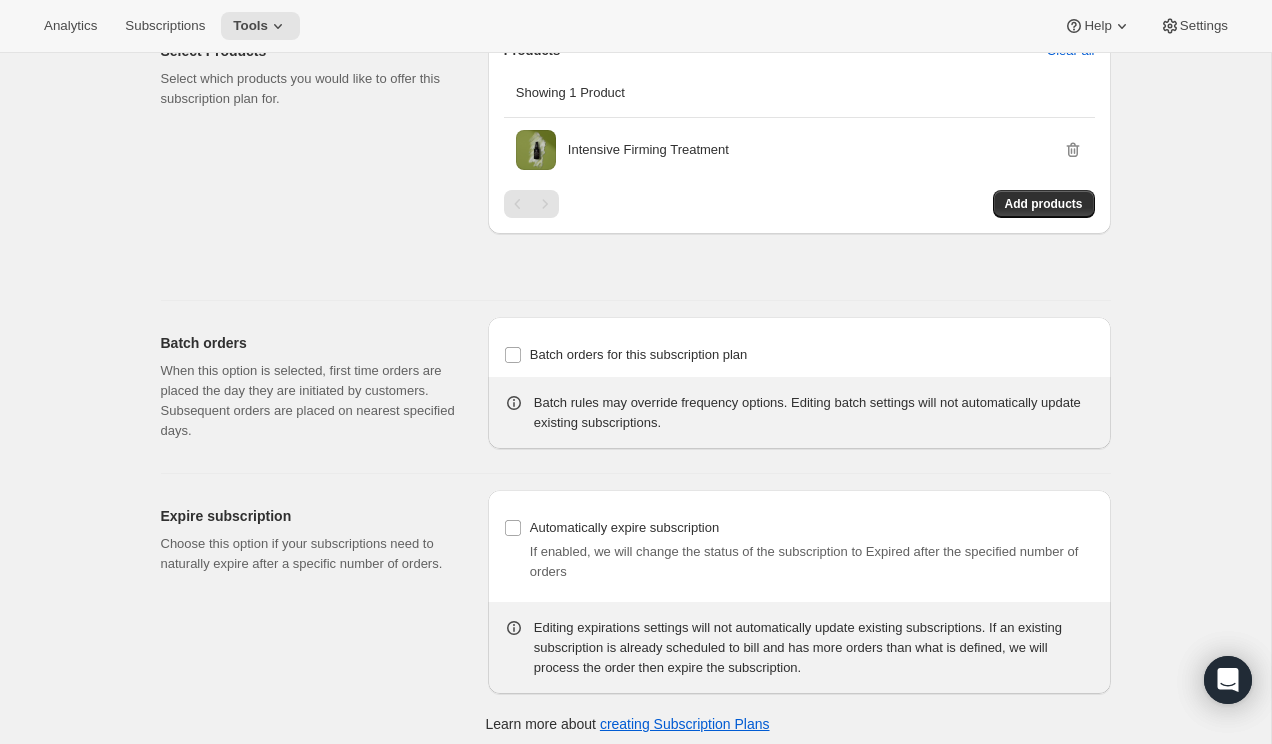 click on "Select Products Select which products you would like to offer this subscription plan for." at bounding box center (316, 154) 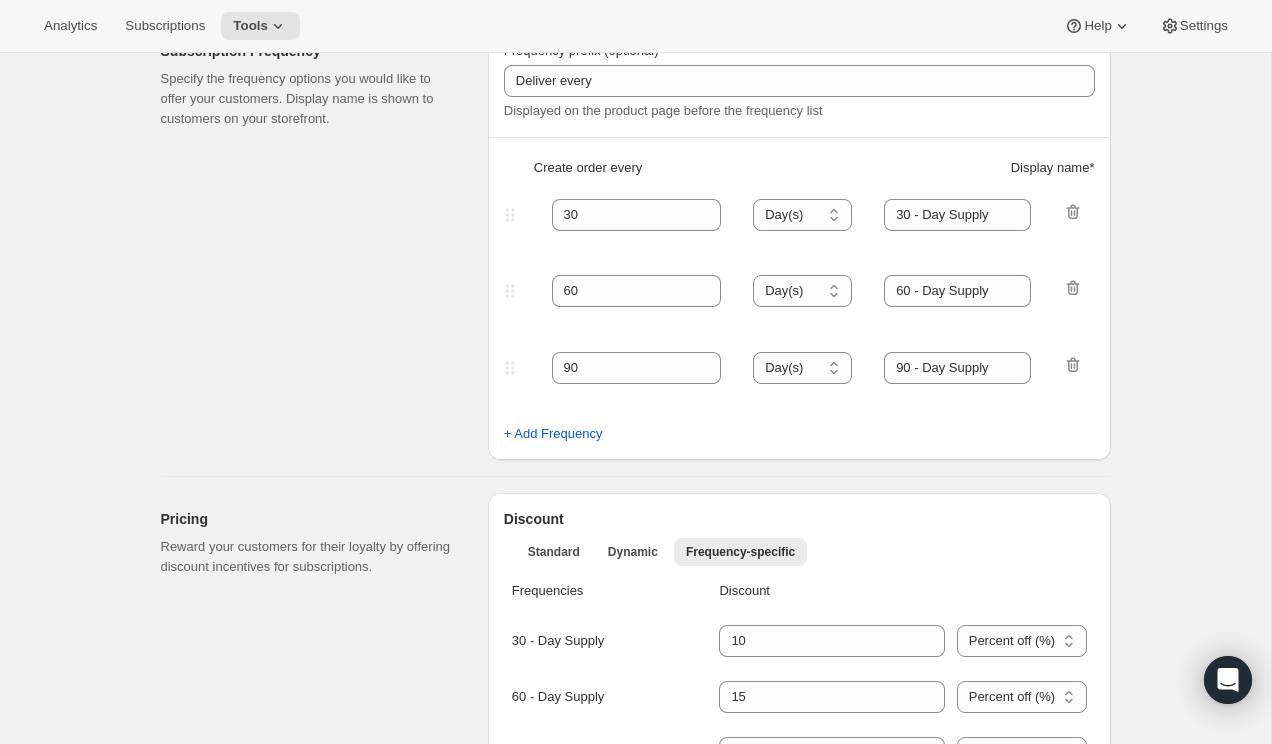 scroll, scrollTop: 0, scrollLeft: 0, axis: both 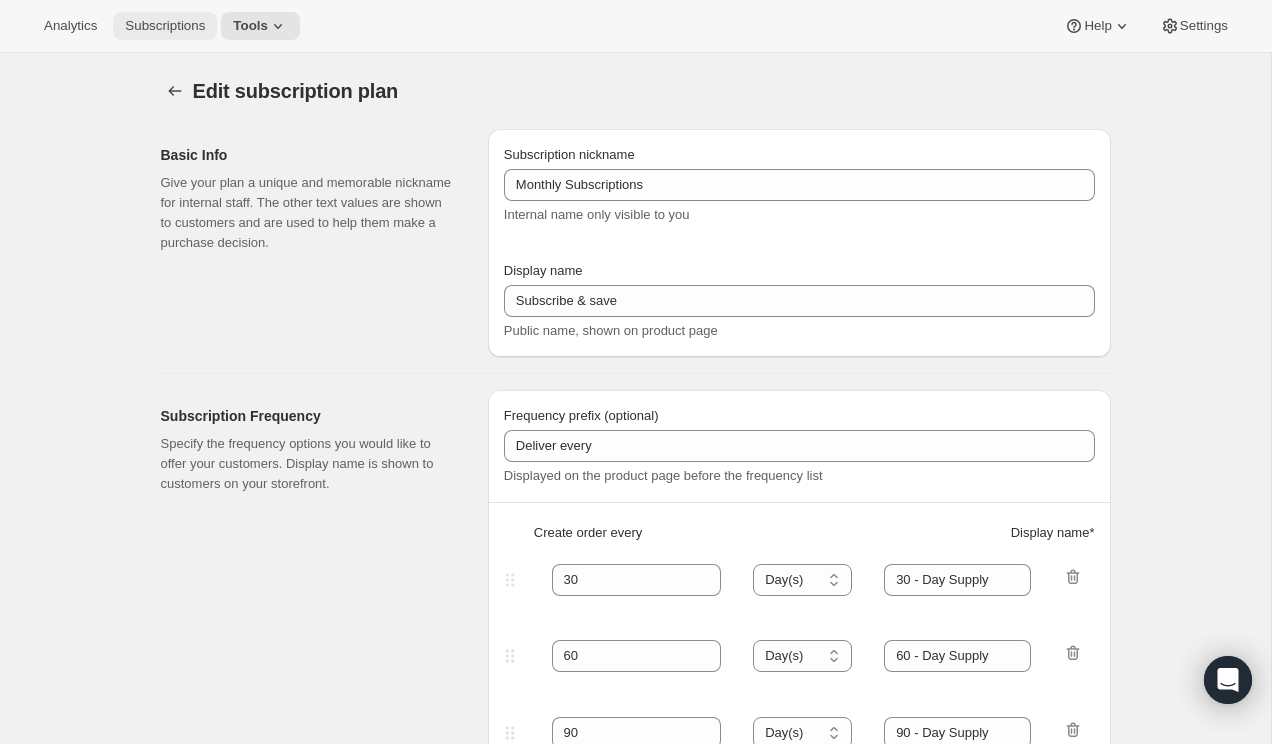 click on "Subscriptions" at bounding box center [165, 26] 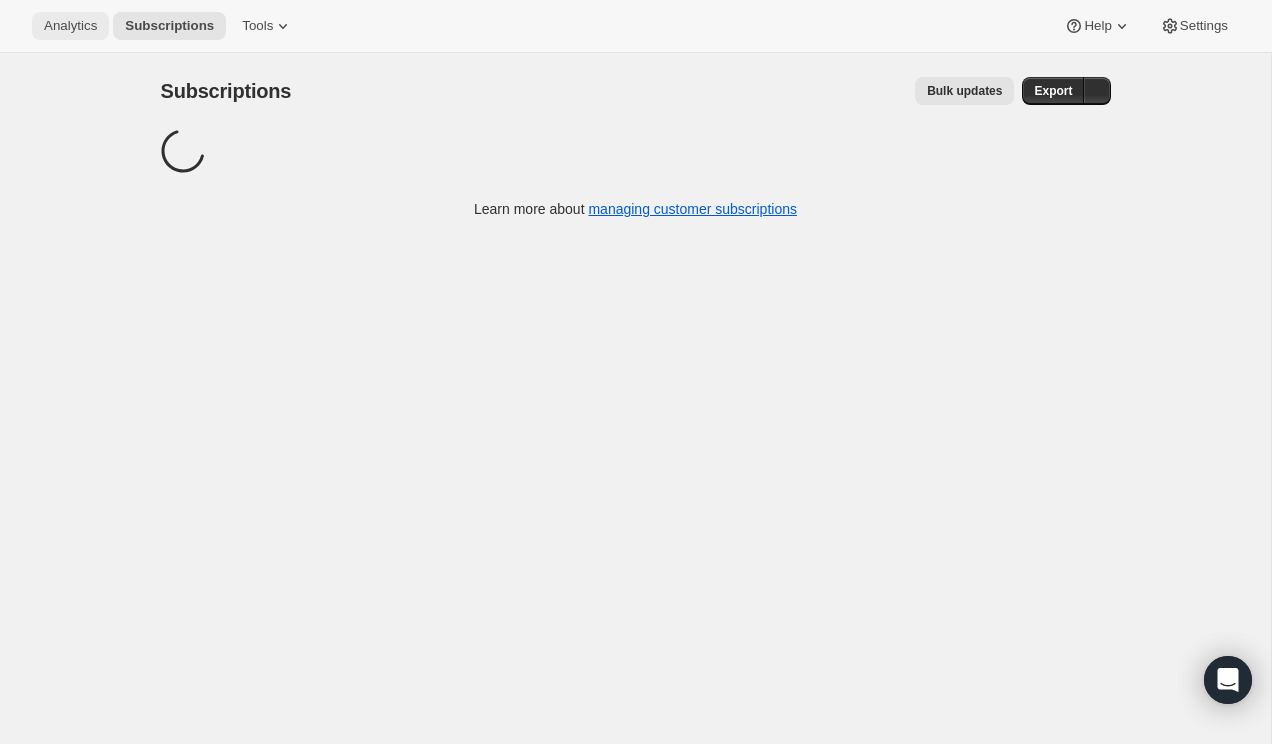 click on "Analytics" at bounding box center [70, 26] 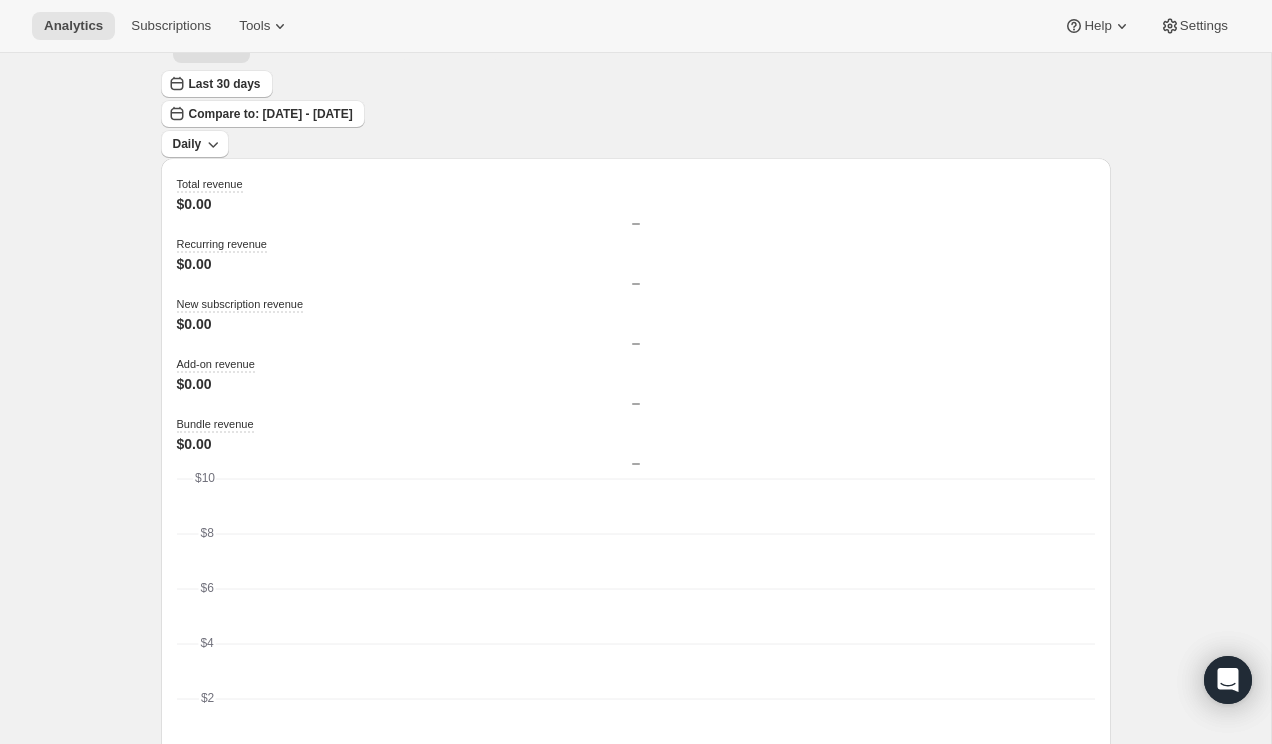 scroll, scrollTop: 106, scrollLeft: 0, axis: vertical 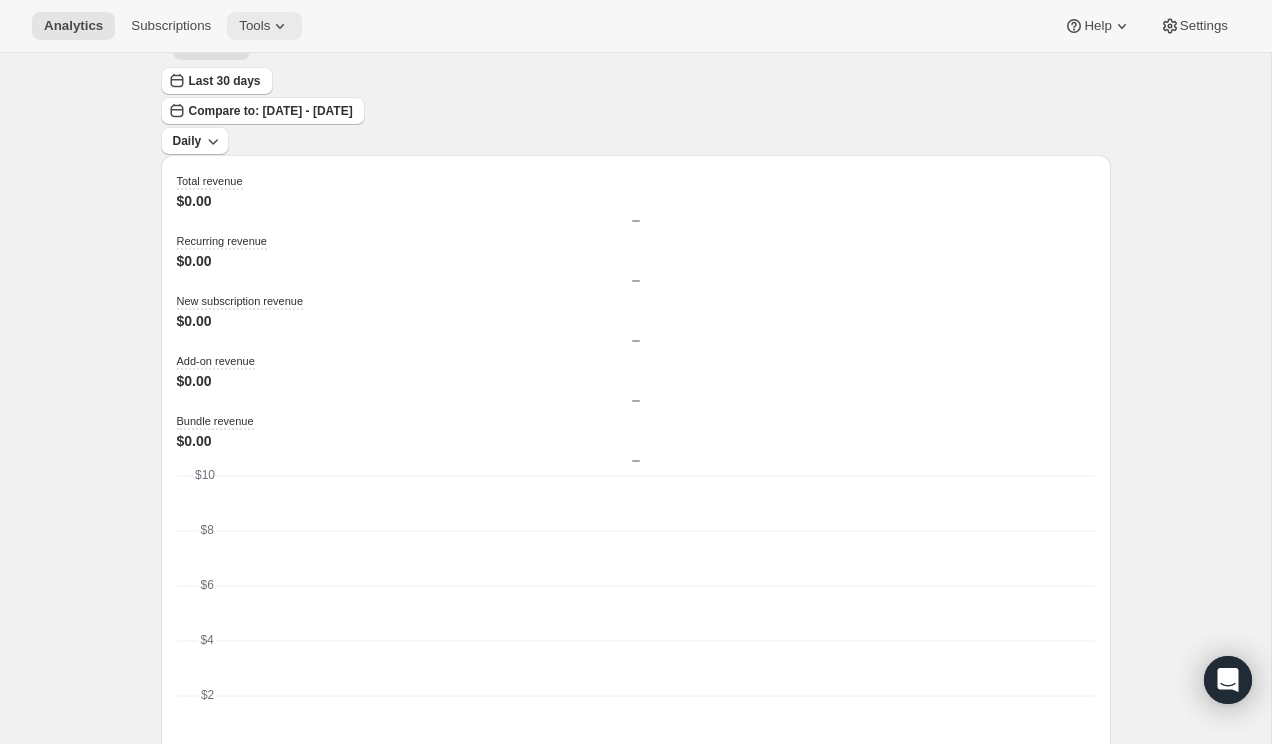 click on "Tools" at bounding box center [254, 26] 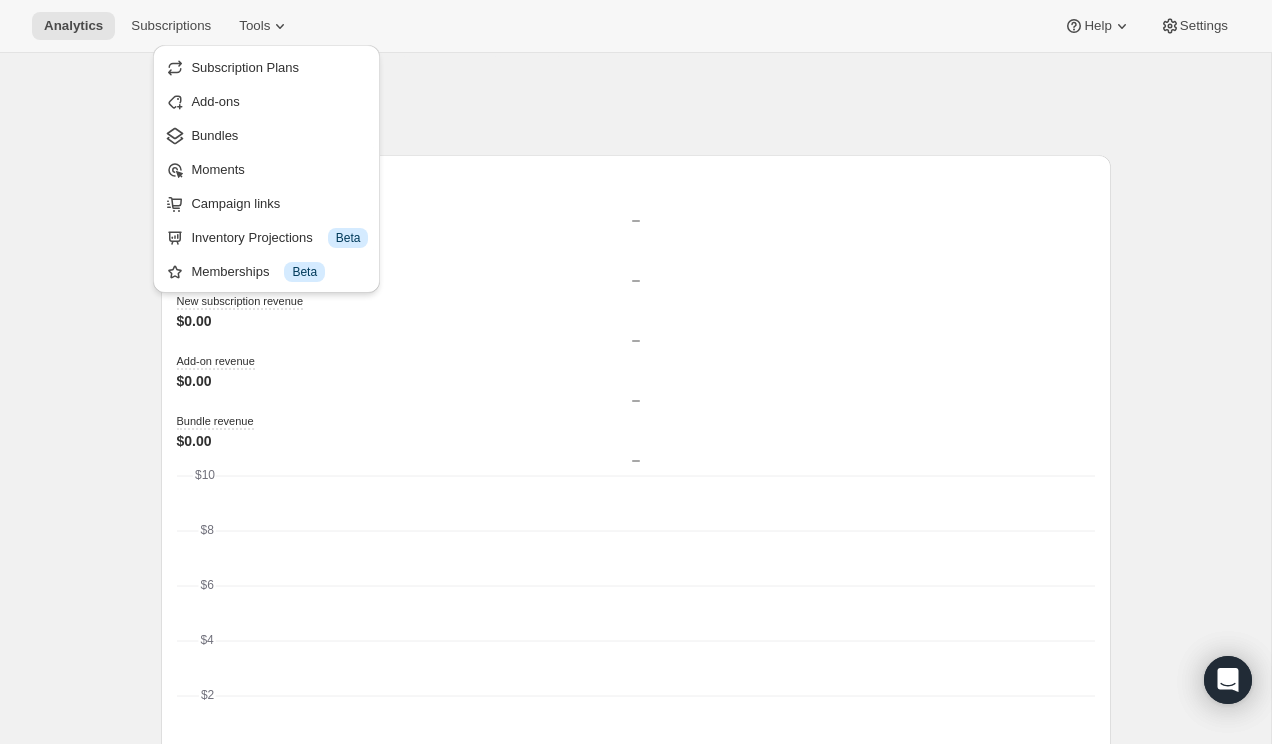 drag, startPoint x: 712, startPoint y: 122, endPoint x: 713, endPoint y: 92, distance: 30.016663 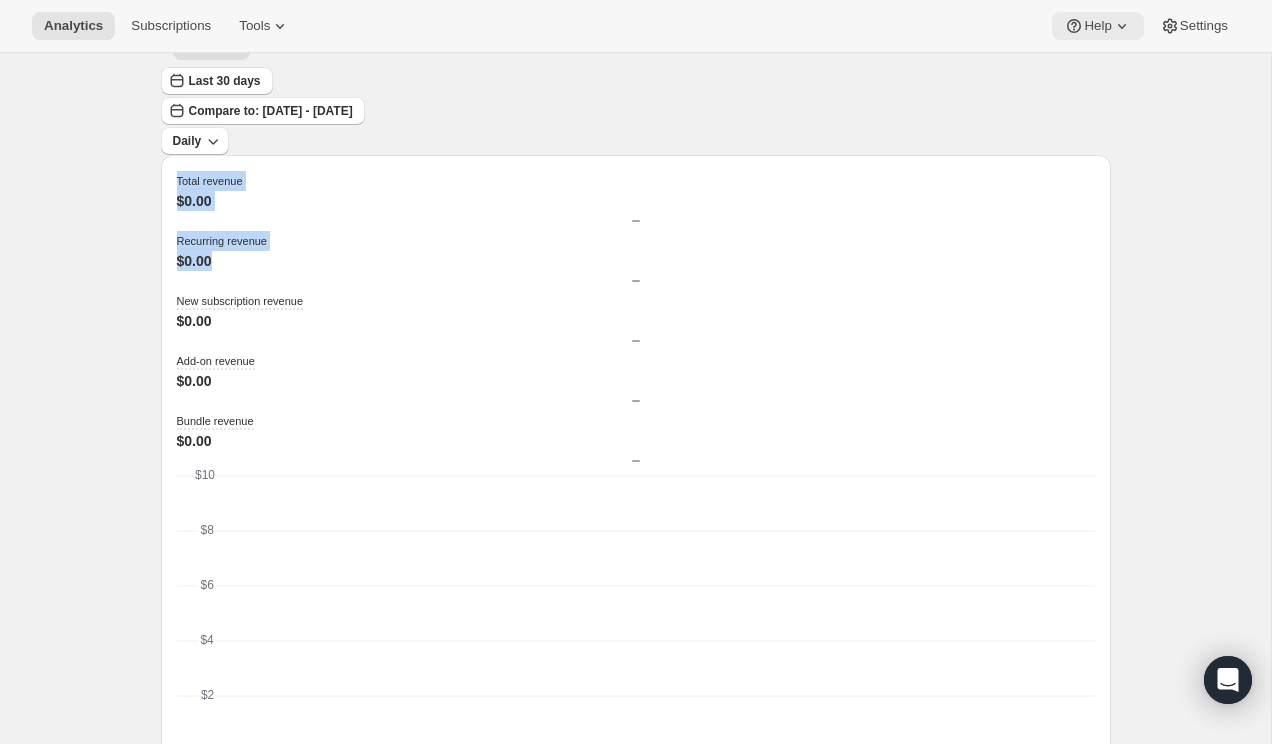 click on "Help" at bounding box center (1097, 26) 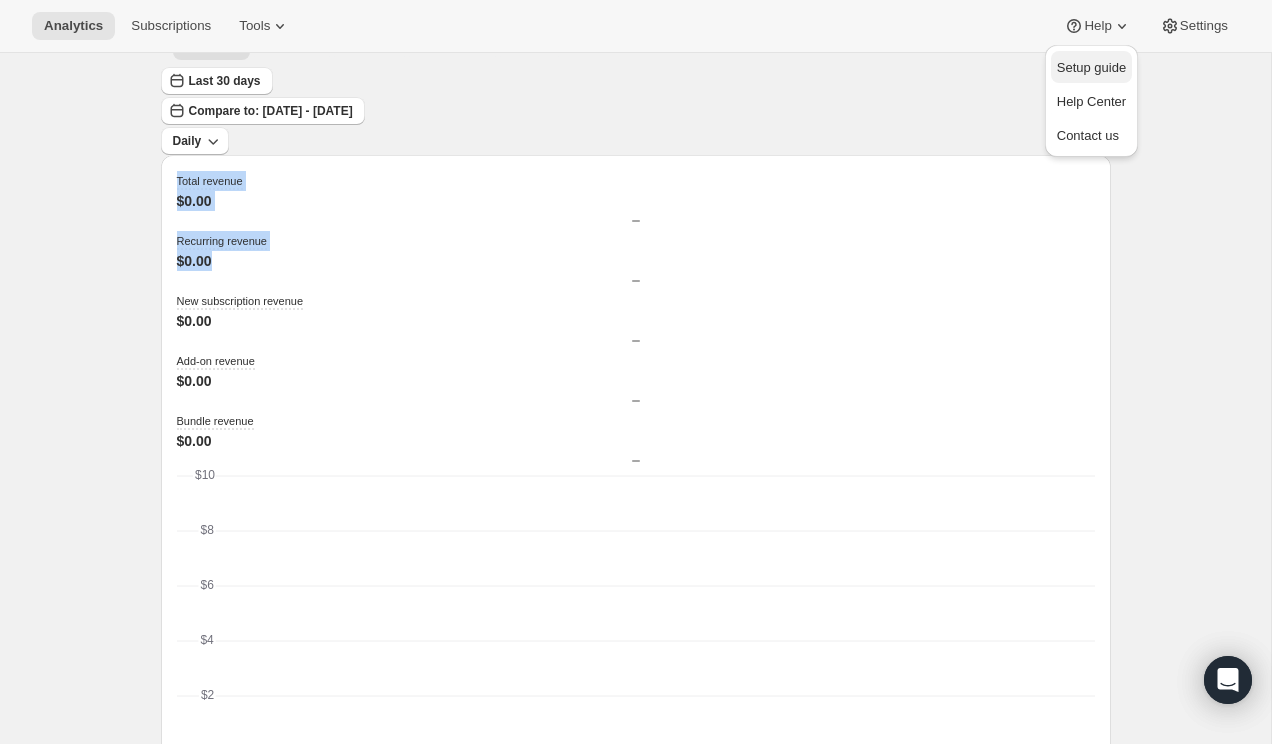 click on "Setup guide" at bounding box center [1091, 67] 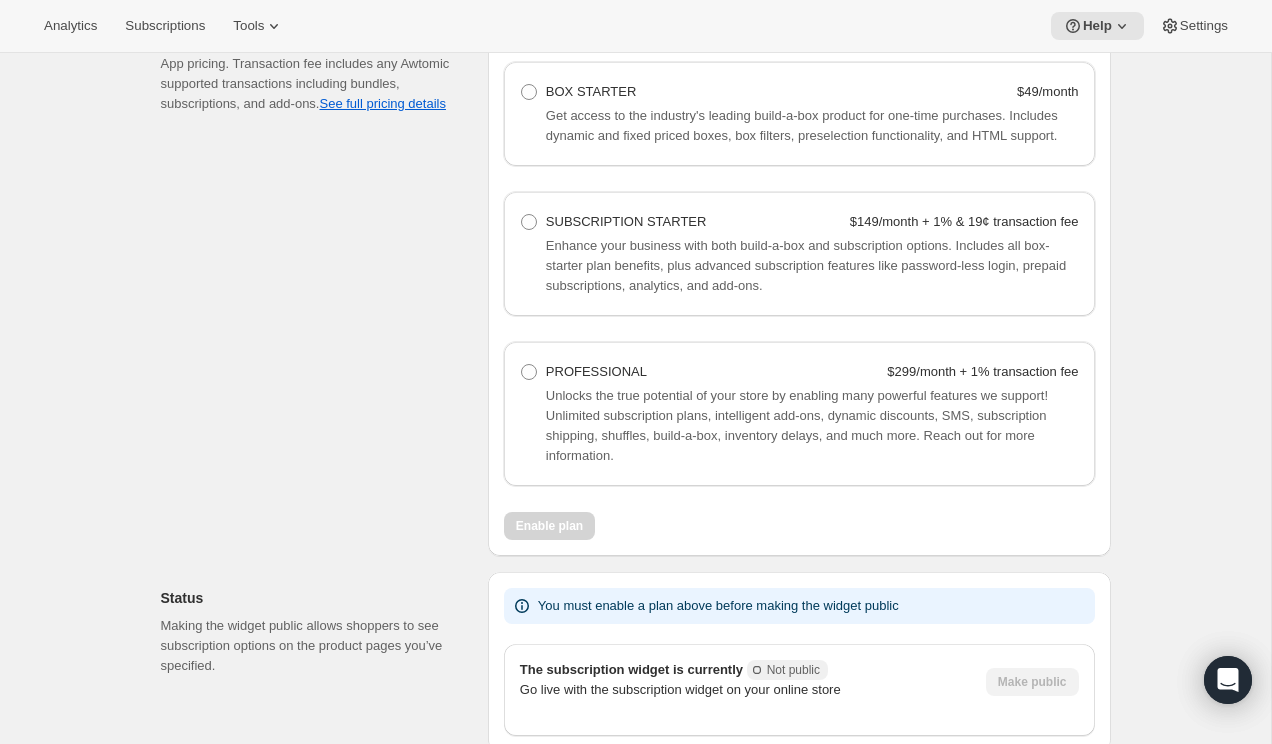 scroll, scrollTop: 1331, scrollLeft: 0, axis: vertical 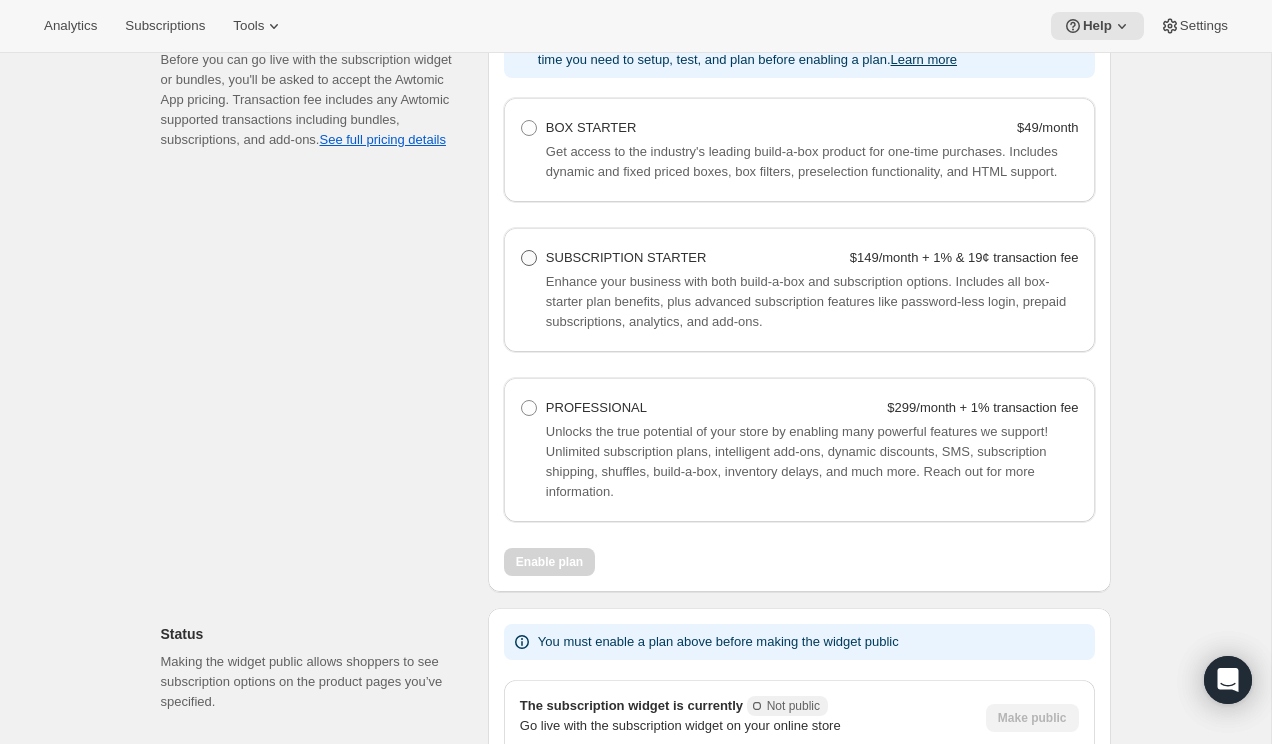 click on "SUBSCRIPTION STARTER $149/month + 1% & 19¢ transaction fee Enhance your business with both build-a-box and subscription options. Includes all box-starter plan benefits, plus advanced subscription features like password-less login, prepaid subscriptions, analytics, and add-ons." at bounding box center [799, 290] 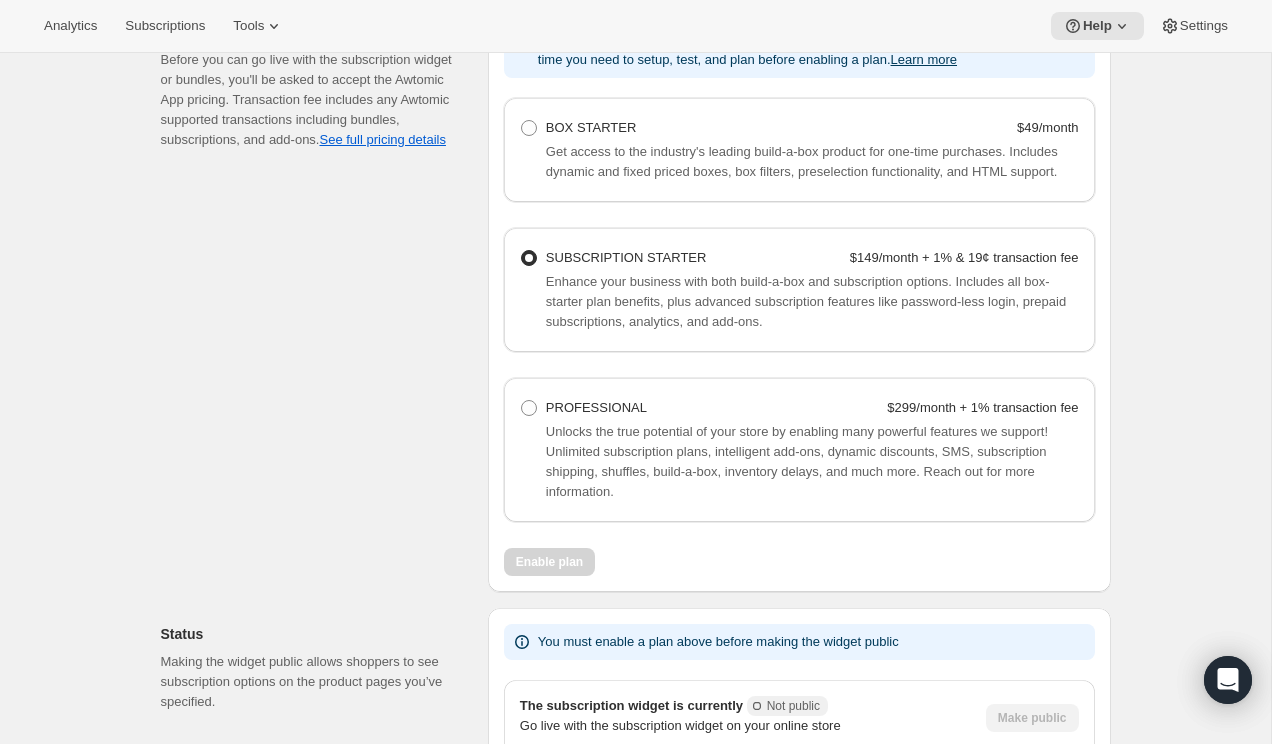 radio on "true" 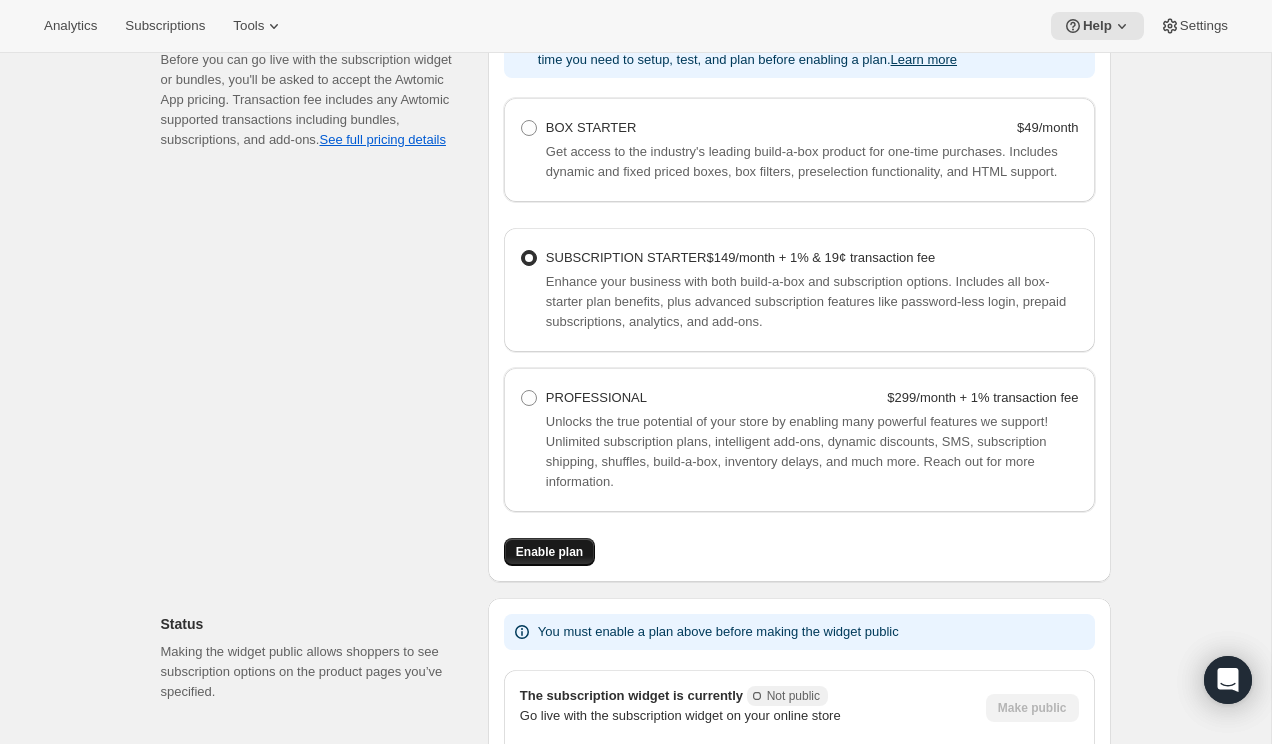click on "Enable plan" at bounding box center (549, 552) 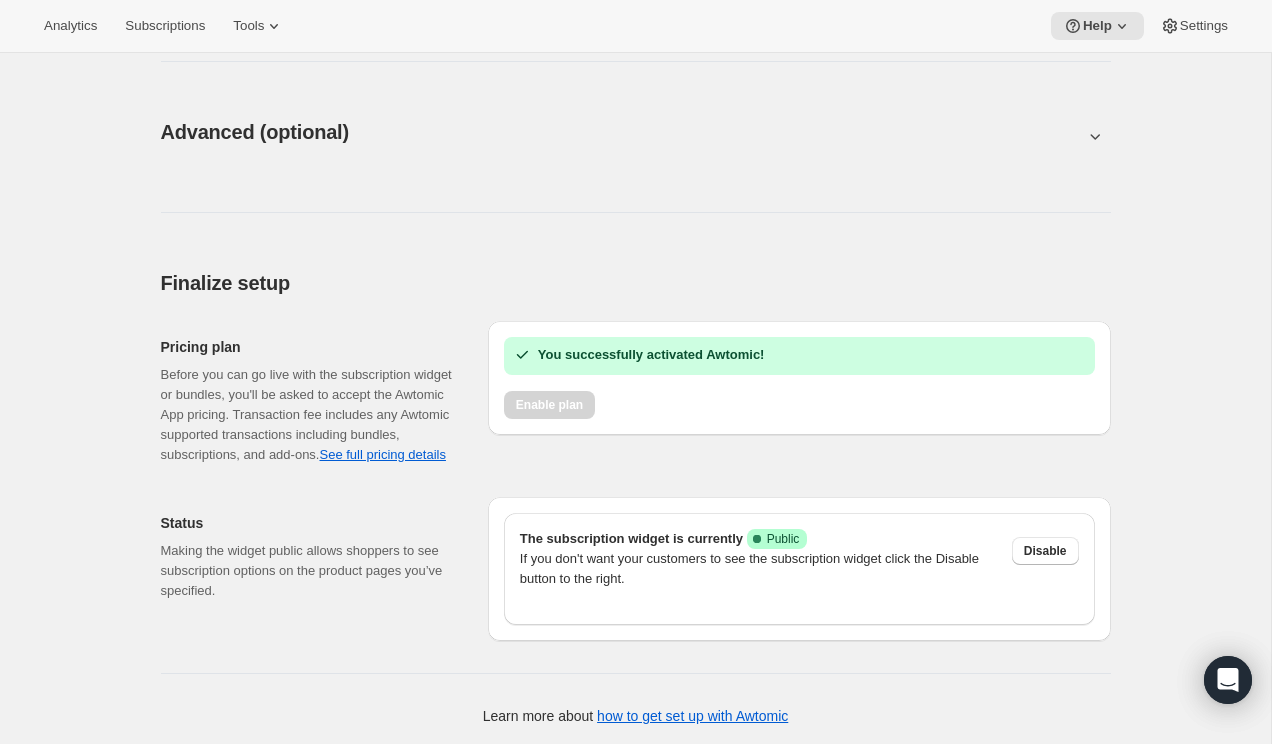 scroll, scrollTop: 995, scrollLeft: 0, axis: vertical 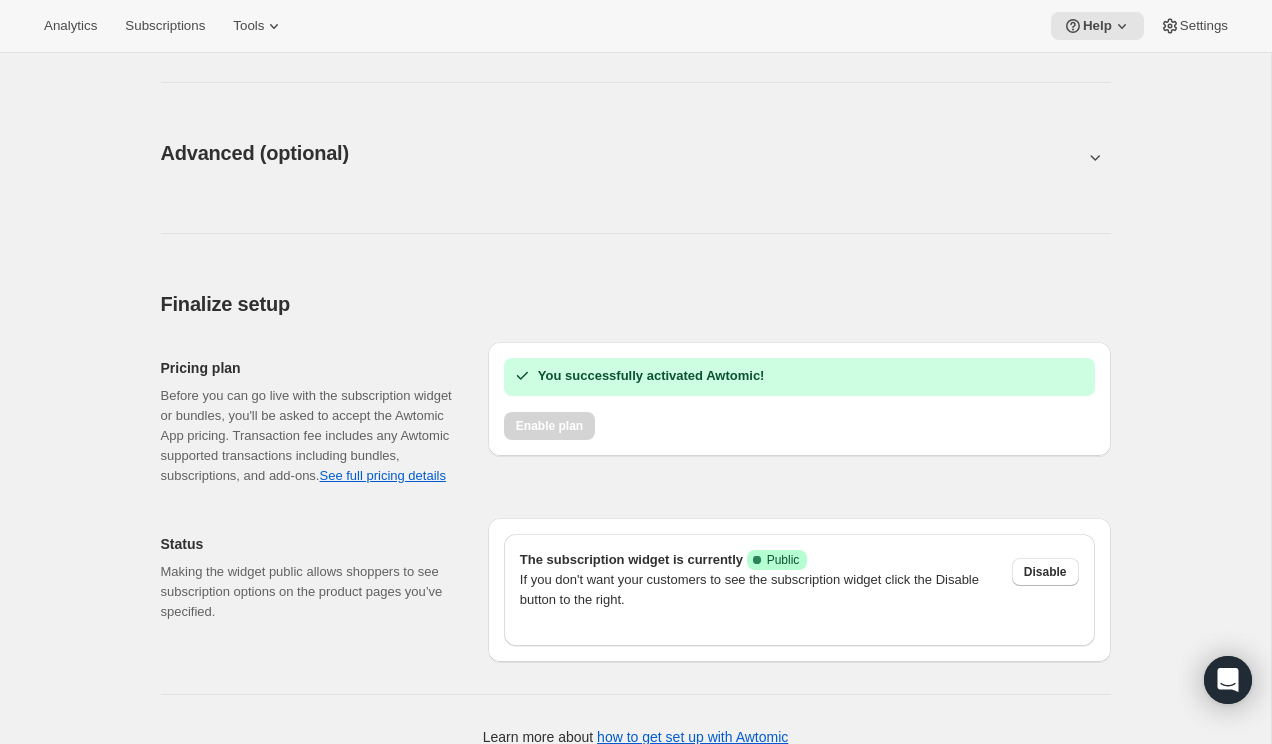 click on "Finalize setup. This page is ready Finalize setup Pricing plan Before you can go live with the subscription widget or bundles, you'll be asked to accept the Awtomic App pricing. Transaction fee includes any Awtomic supported transactions including bundles, subscriptions, and add-ons.  See full pricing details You successfully activated Awtomic! Enable plan Status Making the widget public allows shoppers to see subscription options on the product pages you’ve specified. The subscription widget is currently   Success Complete Public If you don't want your customers to see the subscription widget click the Disable button to the right. Disable Learn more about   how to get set up with Awtomic" at bounding box center (636, 516) 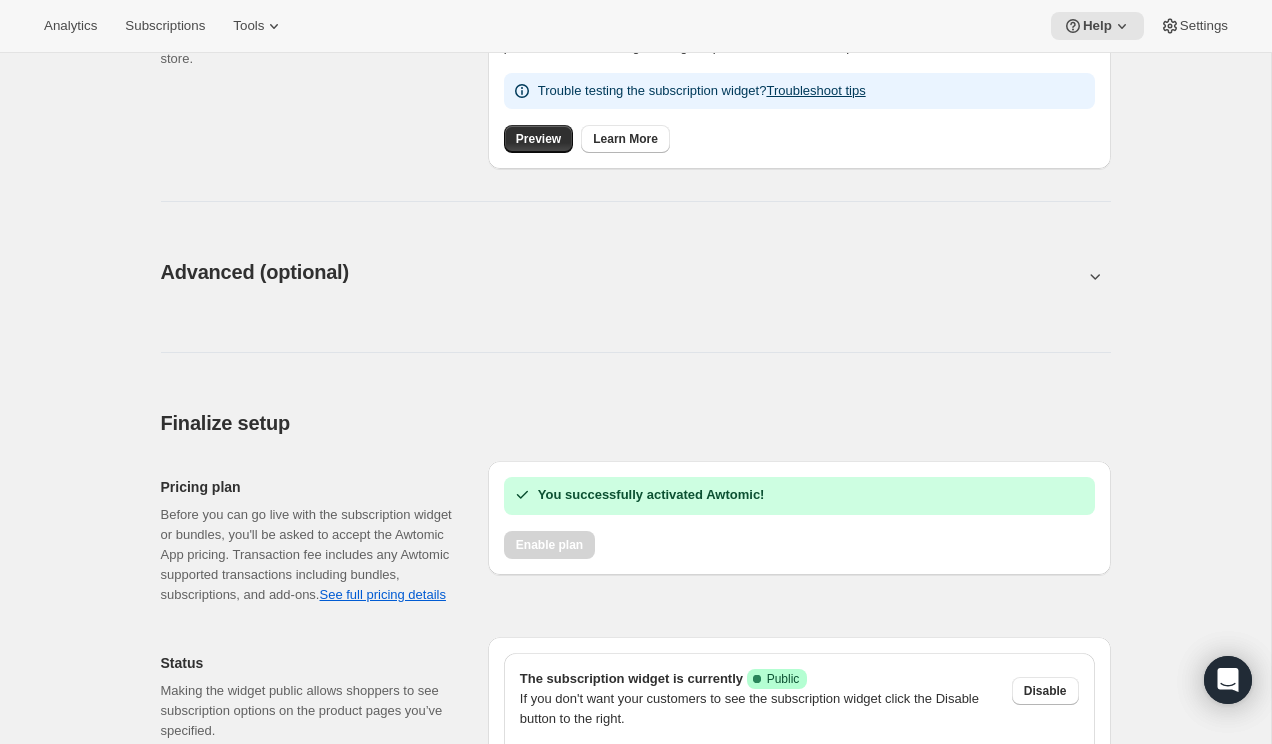 scroll, scrollTop: 1039, scrollLeft: 0, axis: vertical 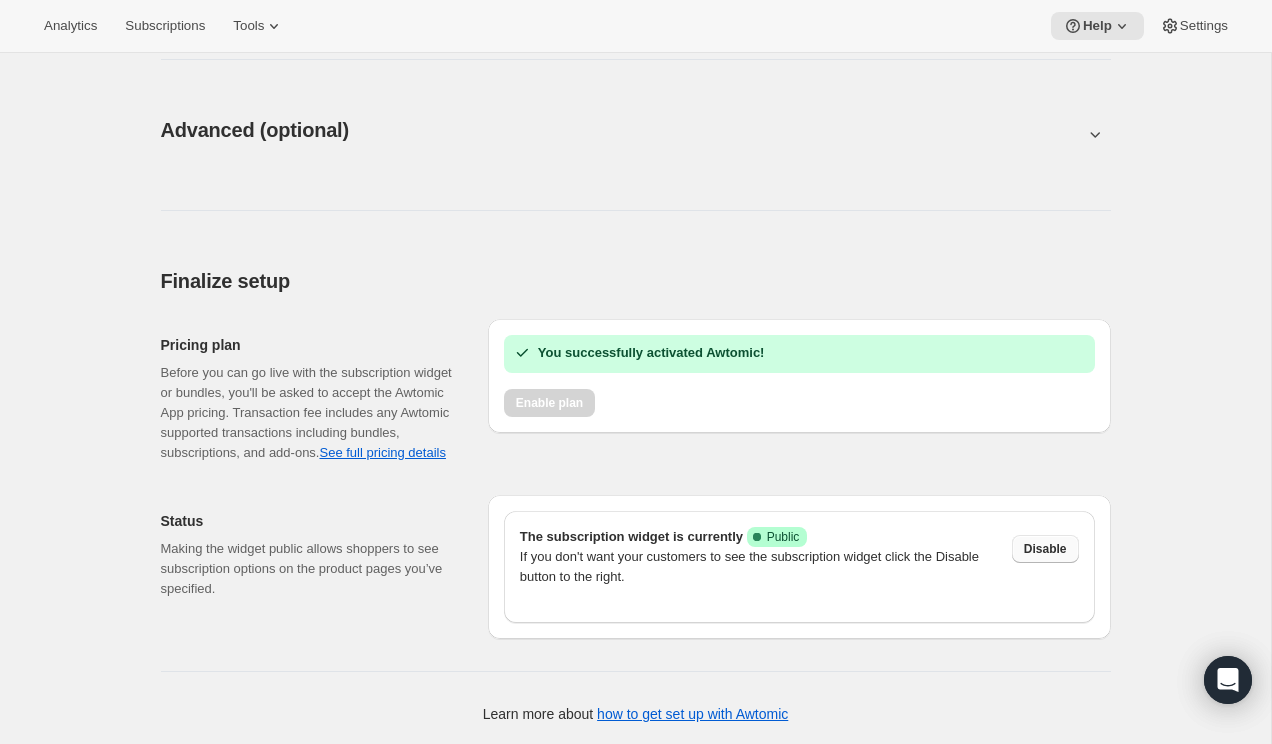 click on "Disable" at bounding box center (1045, 549) 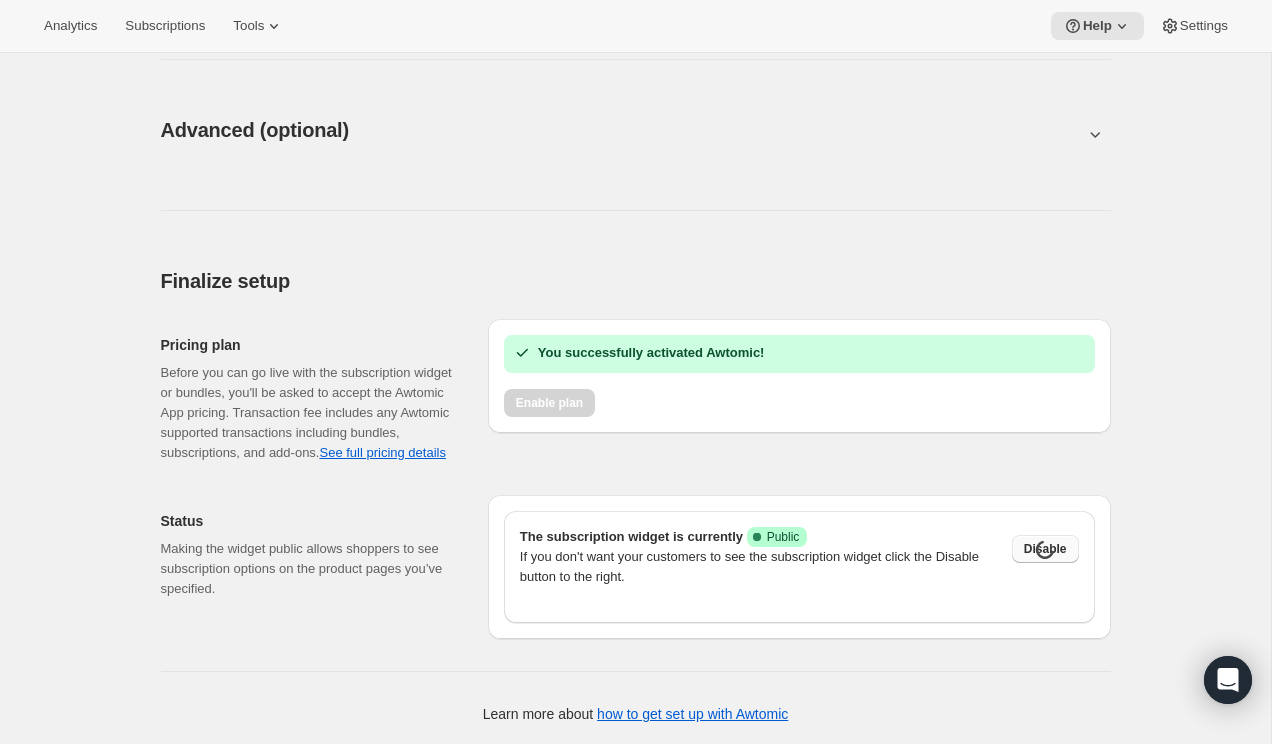 scroll, scrollTop: 1019, scrollLeft: 0, axis: vertical 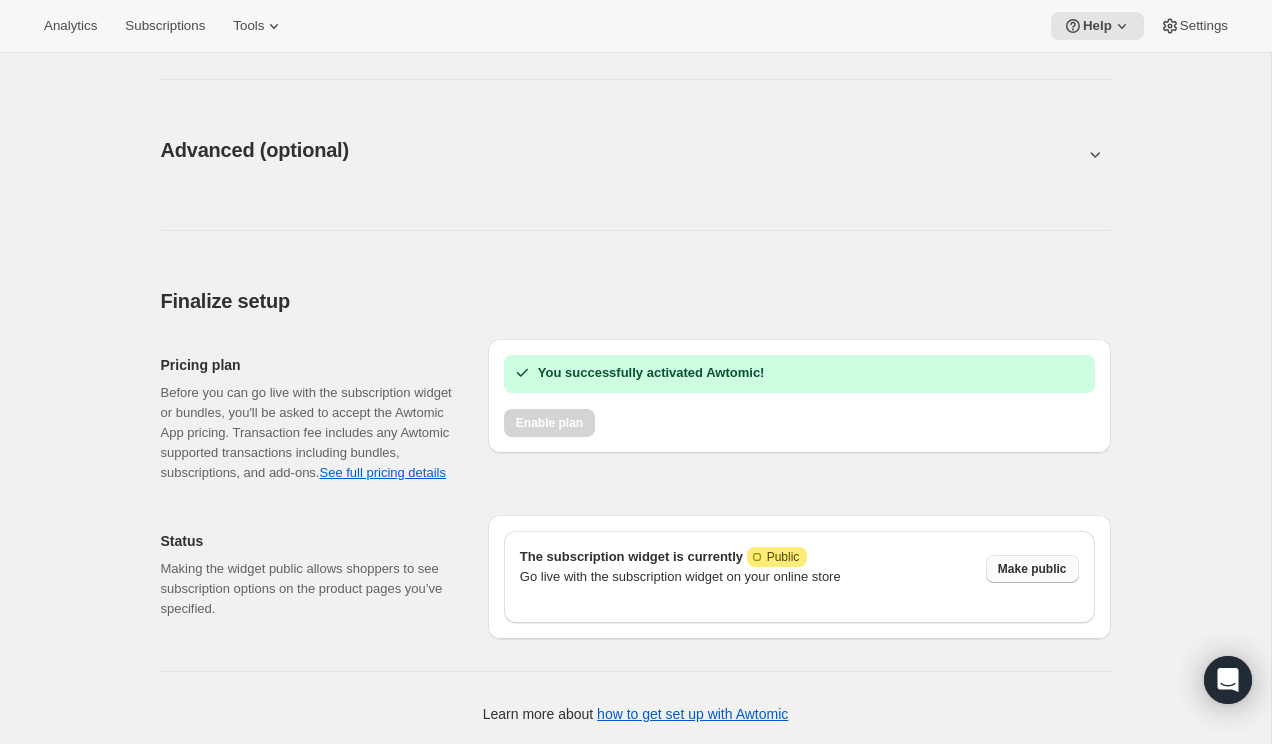 click on "Advanced (optional). This page is ready Advanced (optional)" at bounding box center [636, 150] 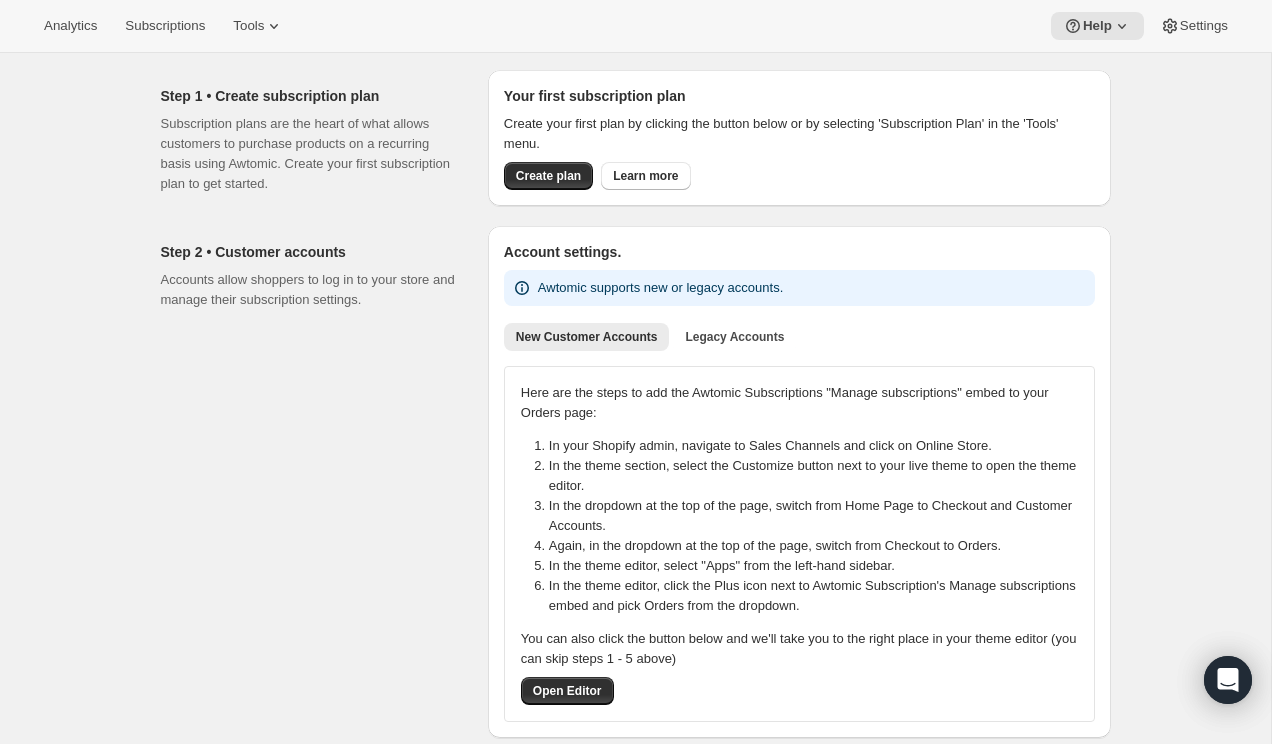 scroll, scrollTop: 86, scrollLeft: 0, axis: vertical 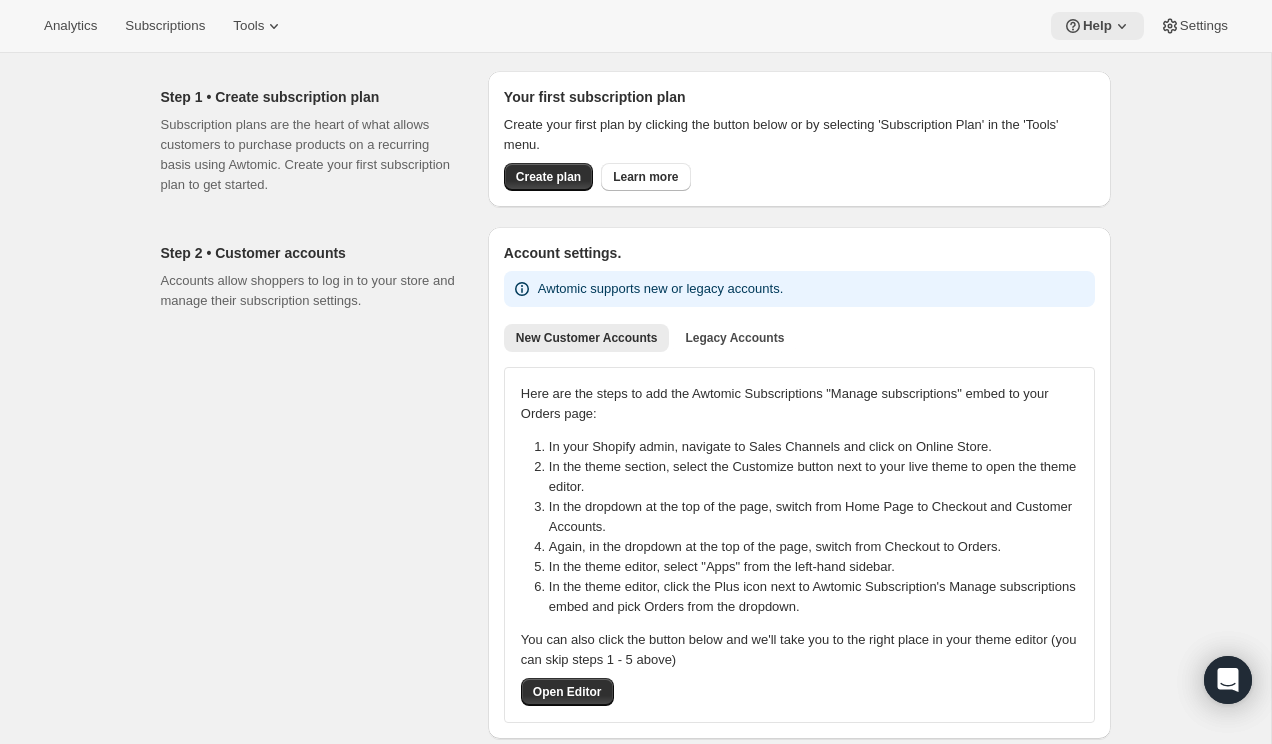 click 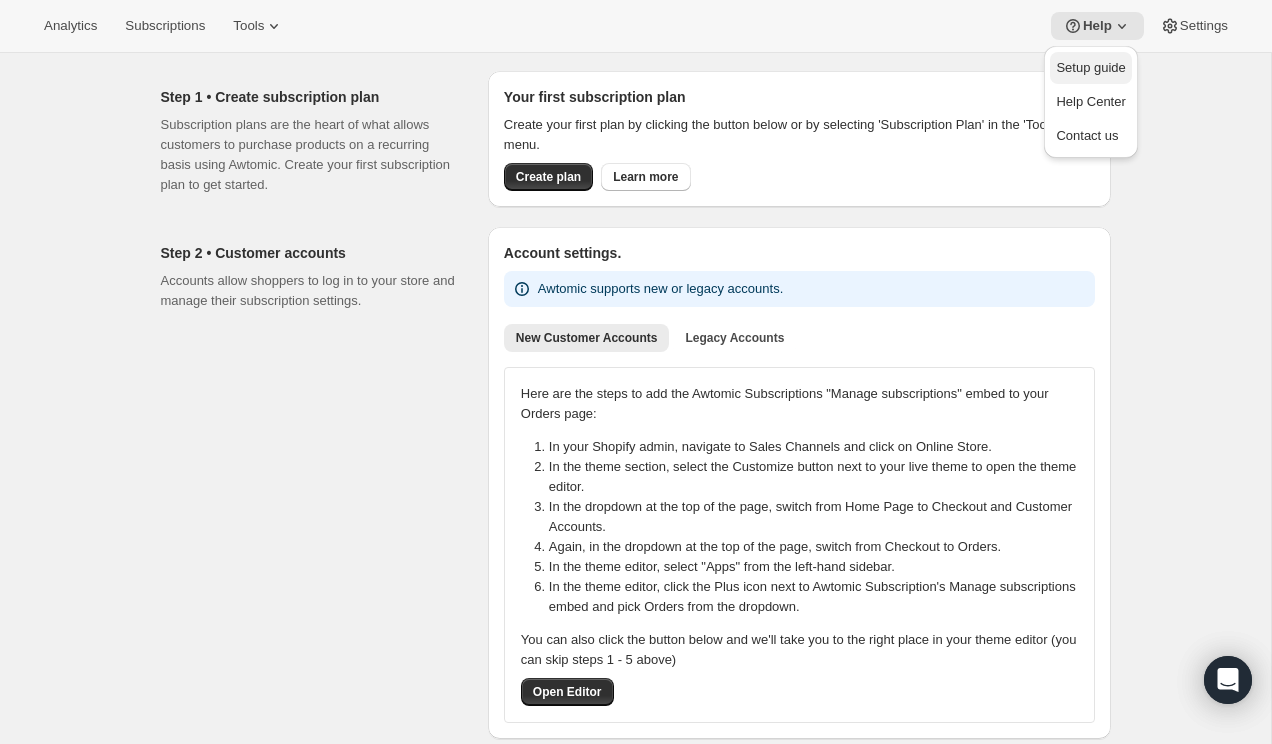 click on "Setup guide" at bounding box center [1090, 67] 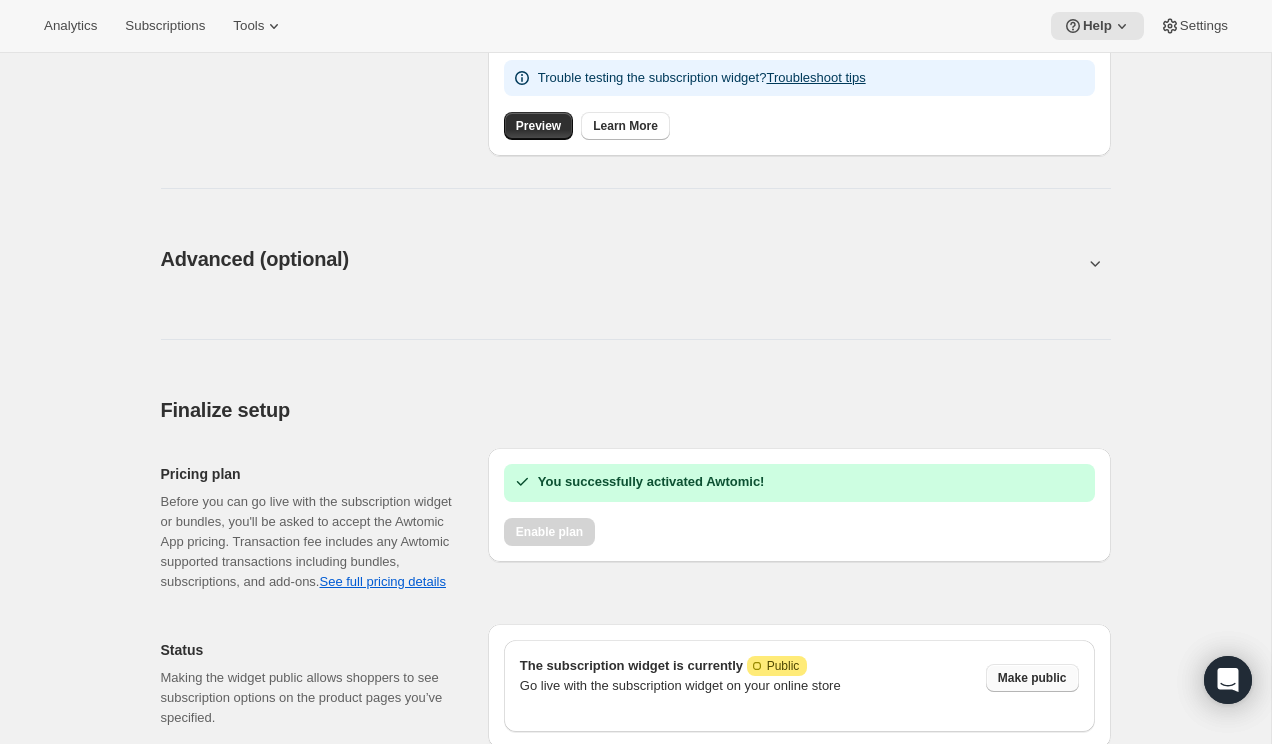 scroll, scrollTop: 1019, scrollLeft: 0, axis: vertical 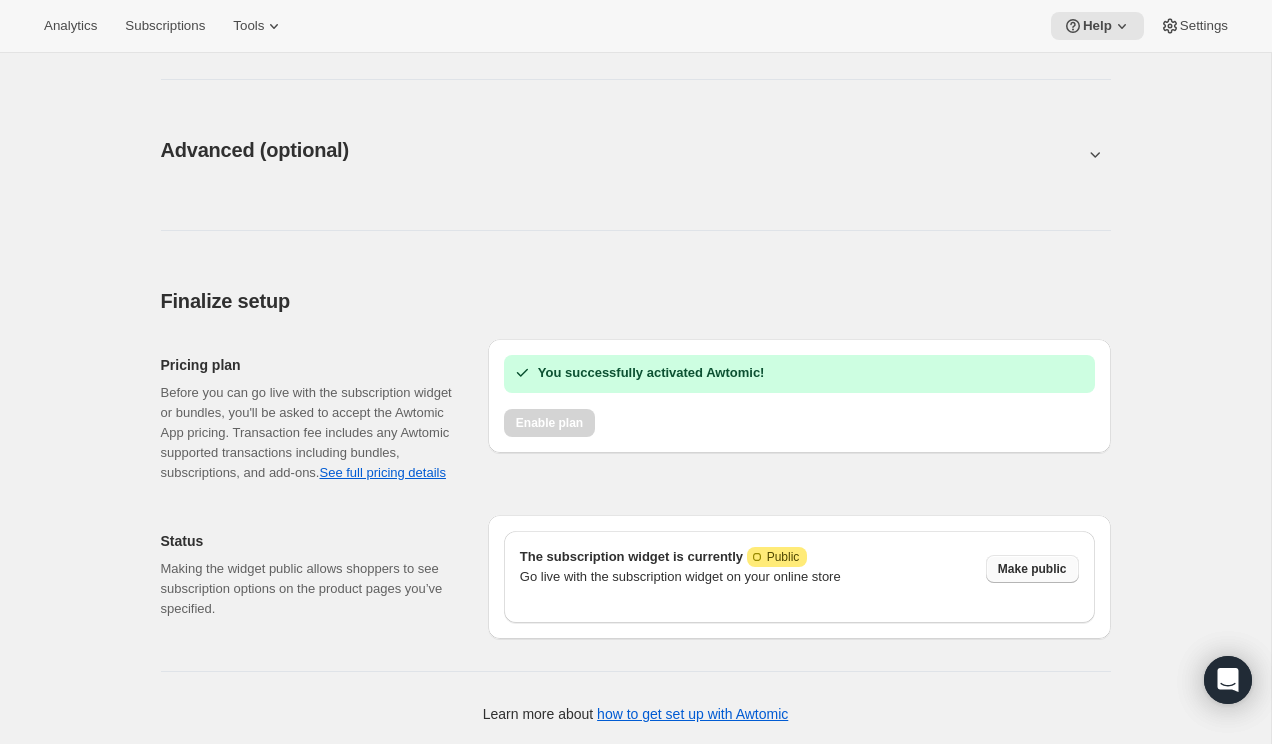 click on "Make public" at bounding box center (1032, 569) 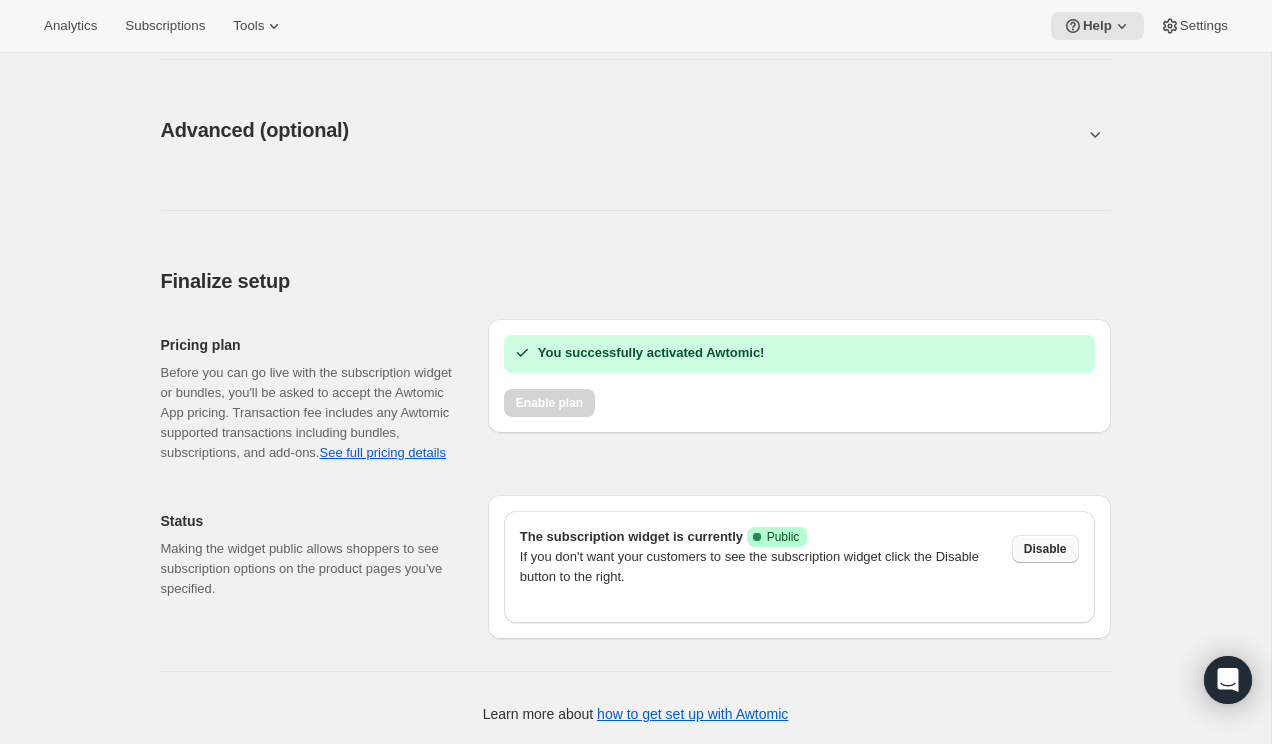 click on "Status Making the widget public allows shoppers to see subscription options on the product pages you’ve specified. The subscription widget is currently   Success Complete Public If you don't want your customers to see the subscription widget click the Disable button to the right. Disable" at bounding box center (628, 559) 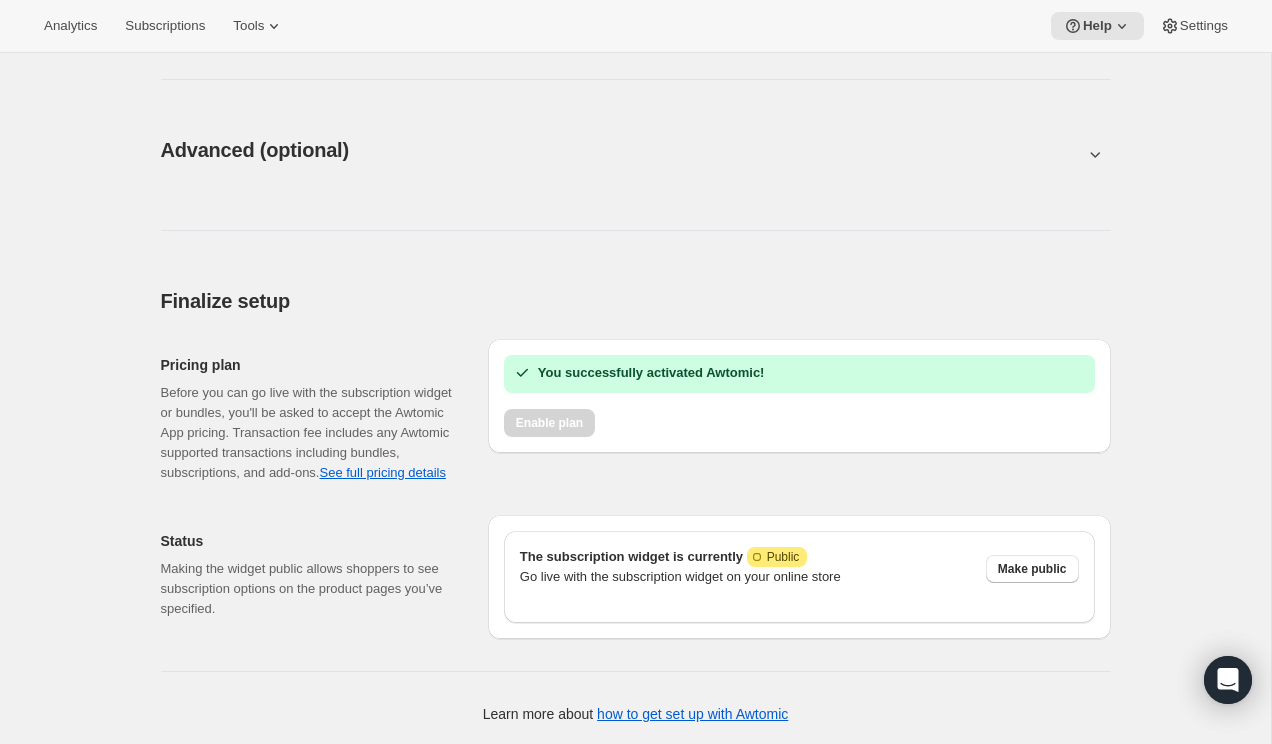 scroll, scrollTop: 1019, scrollLeft: 0, axis: vertical 